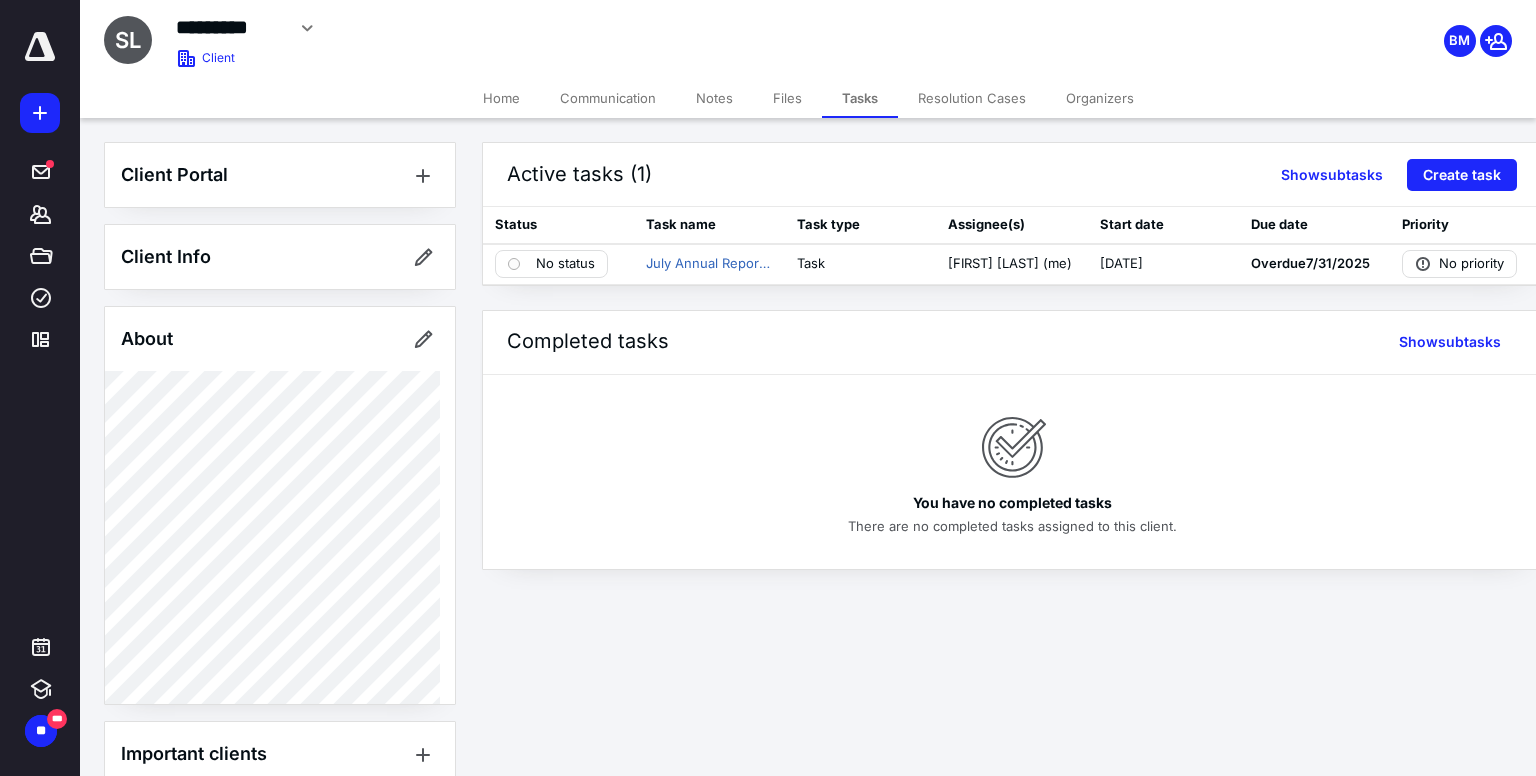 scroll, scrollTop: 0, scrollLeft: 0, axis: both 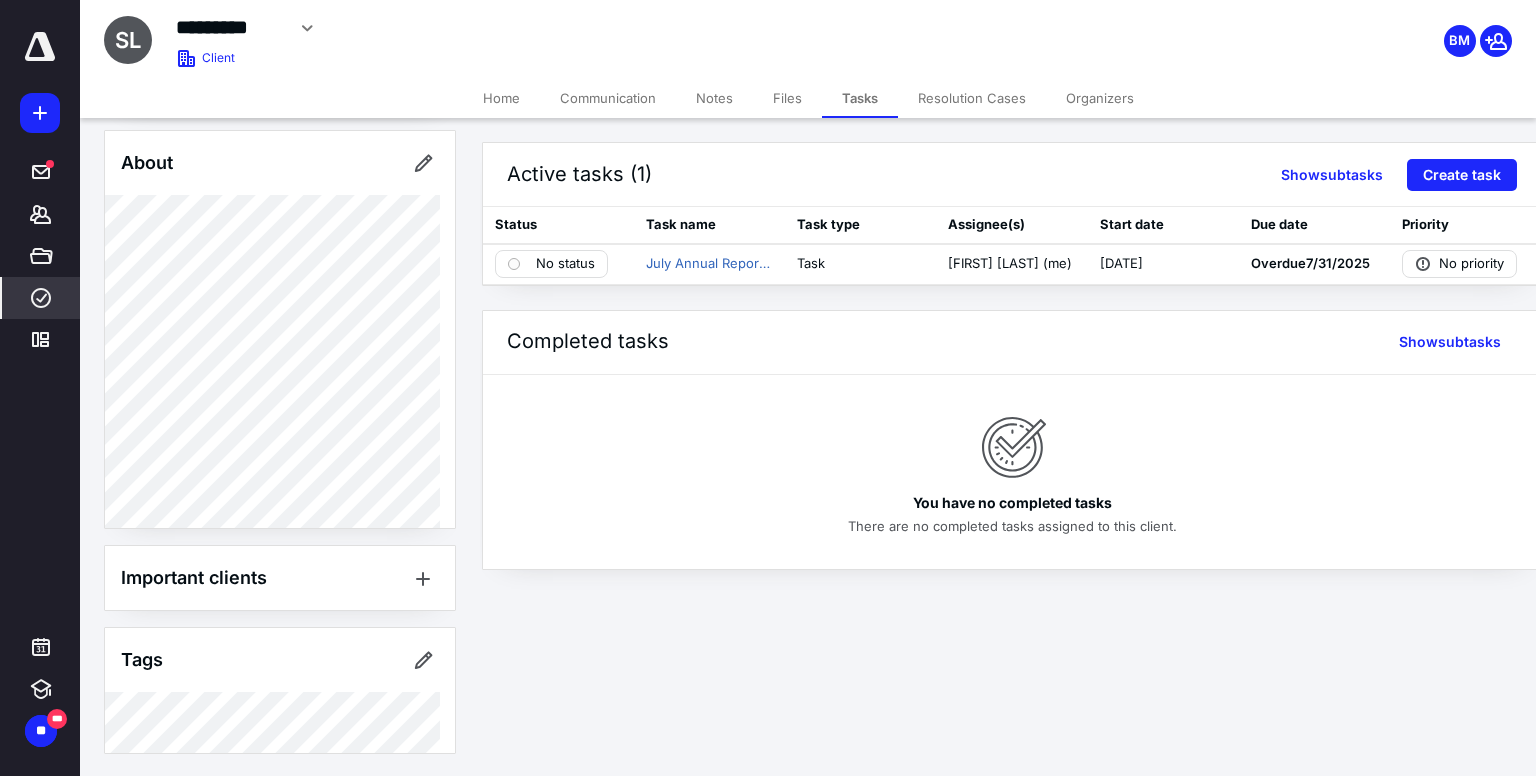 click on "****" at bounding box center (41, 298) 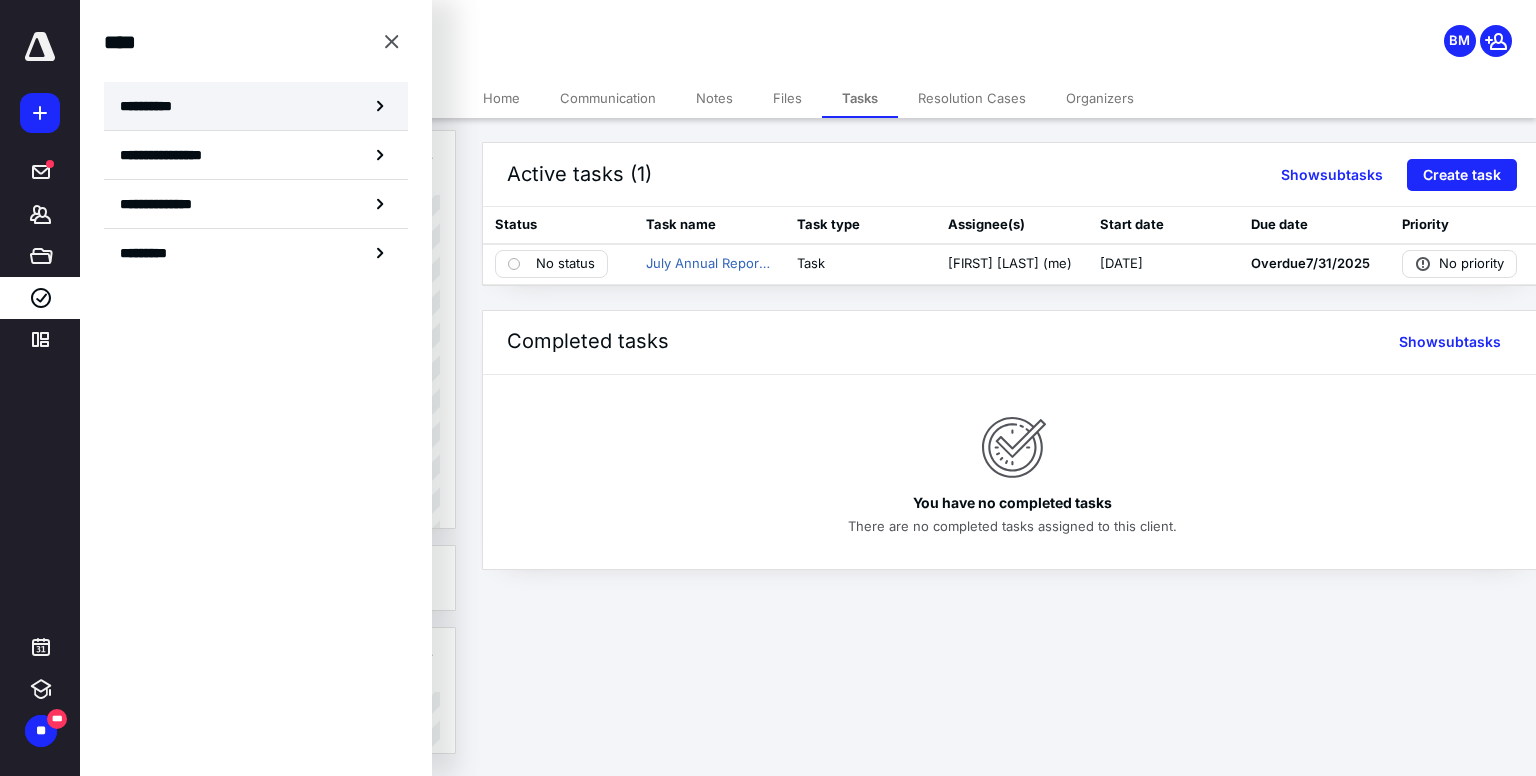 click on "**********" at bounding box center [256, 106] 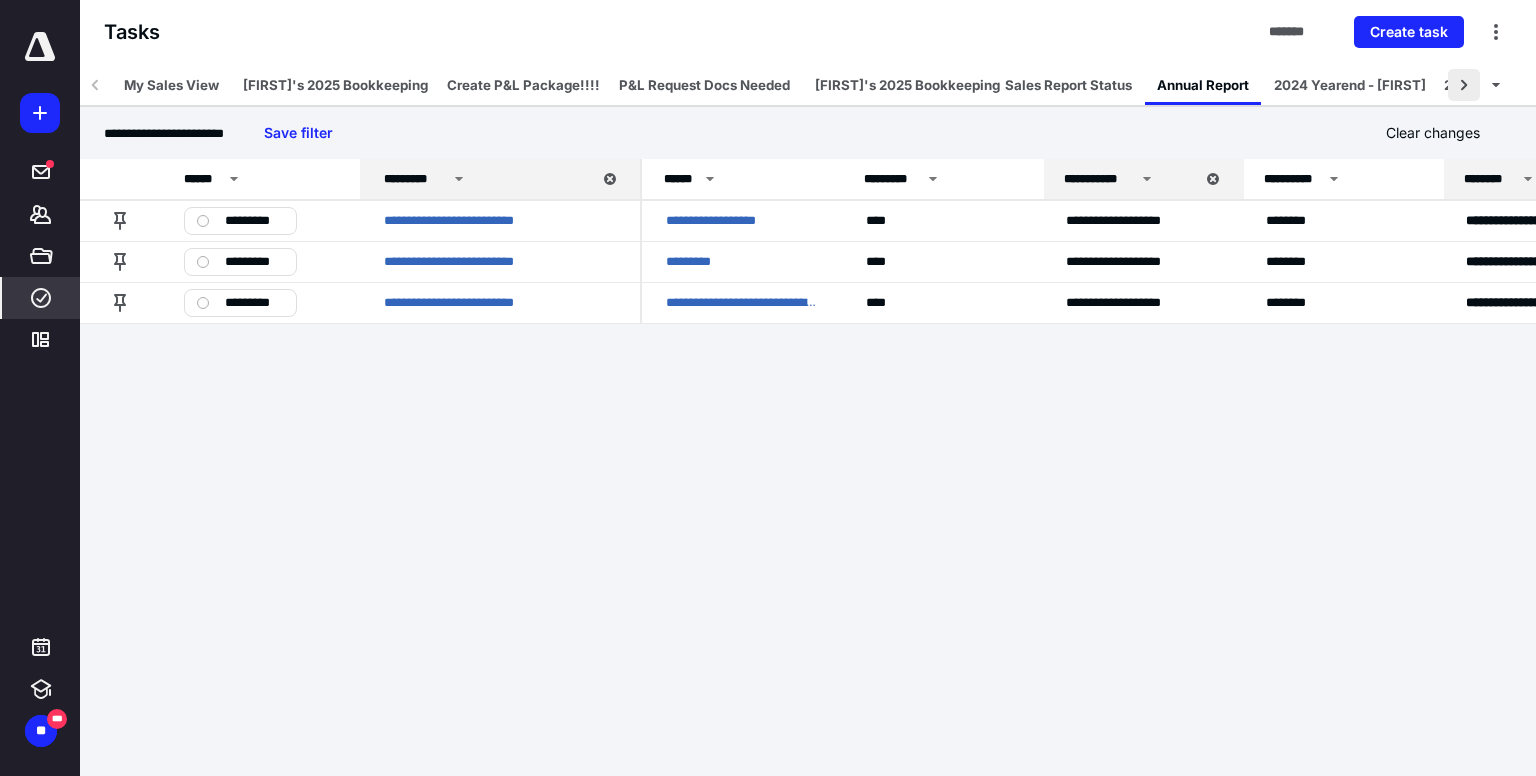 click at bounding box center [1464, 85] 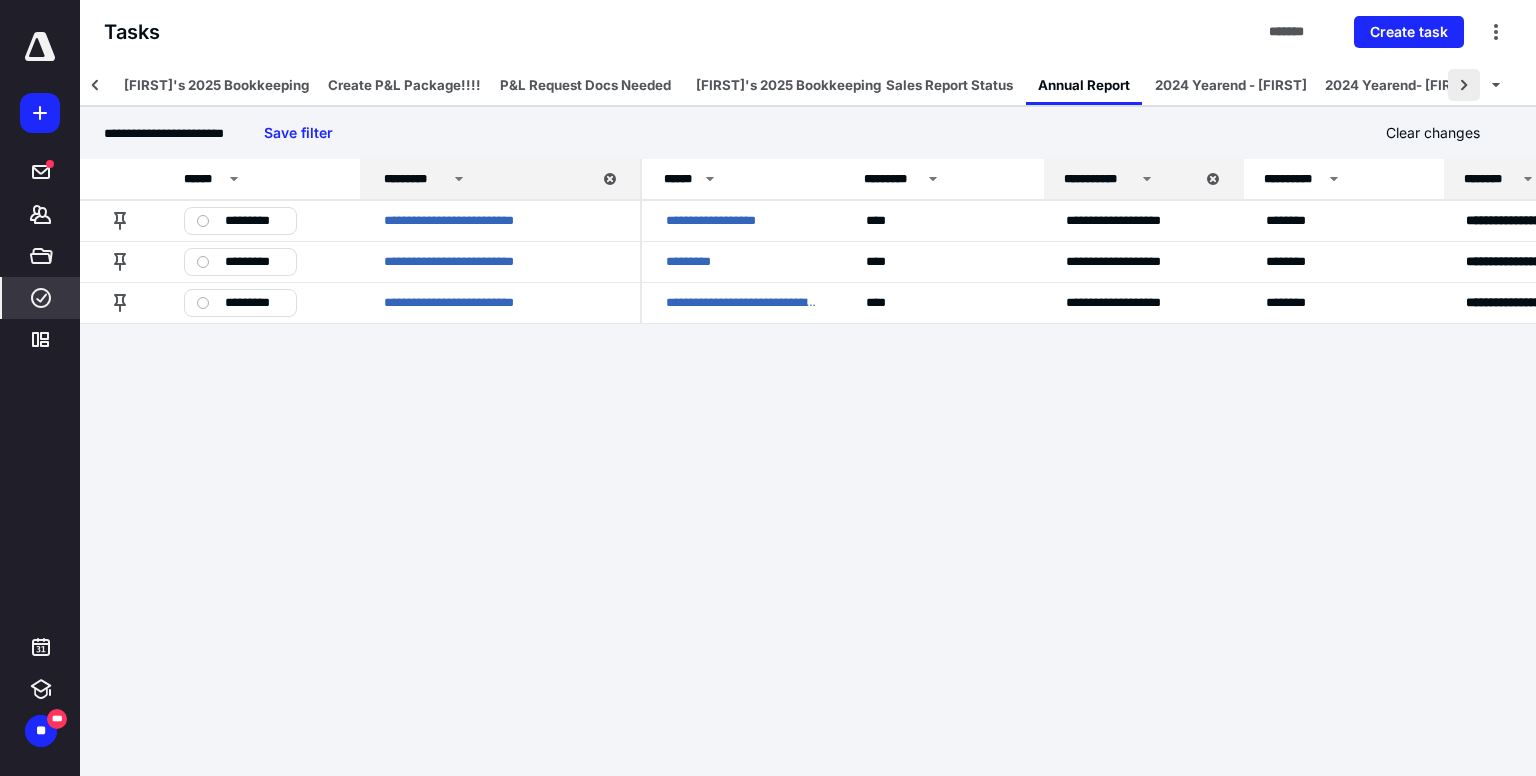 click at bounding box center (1464, 85) 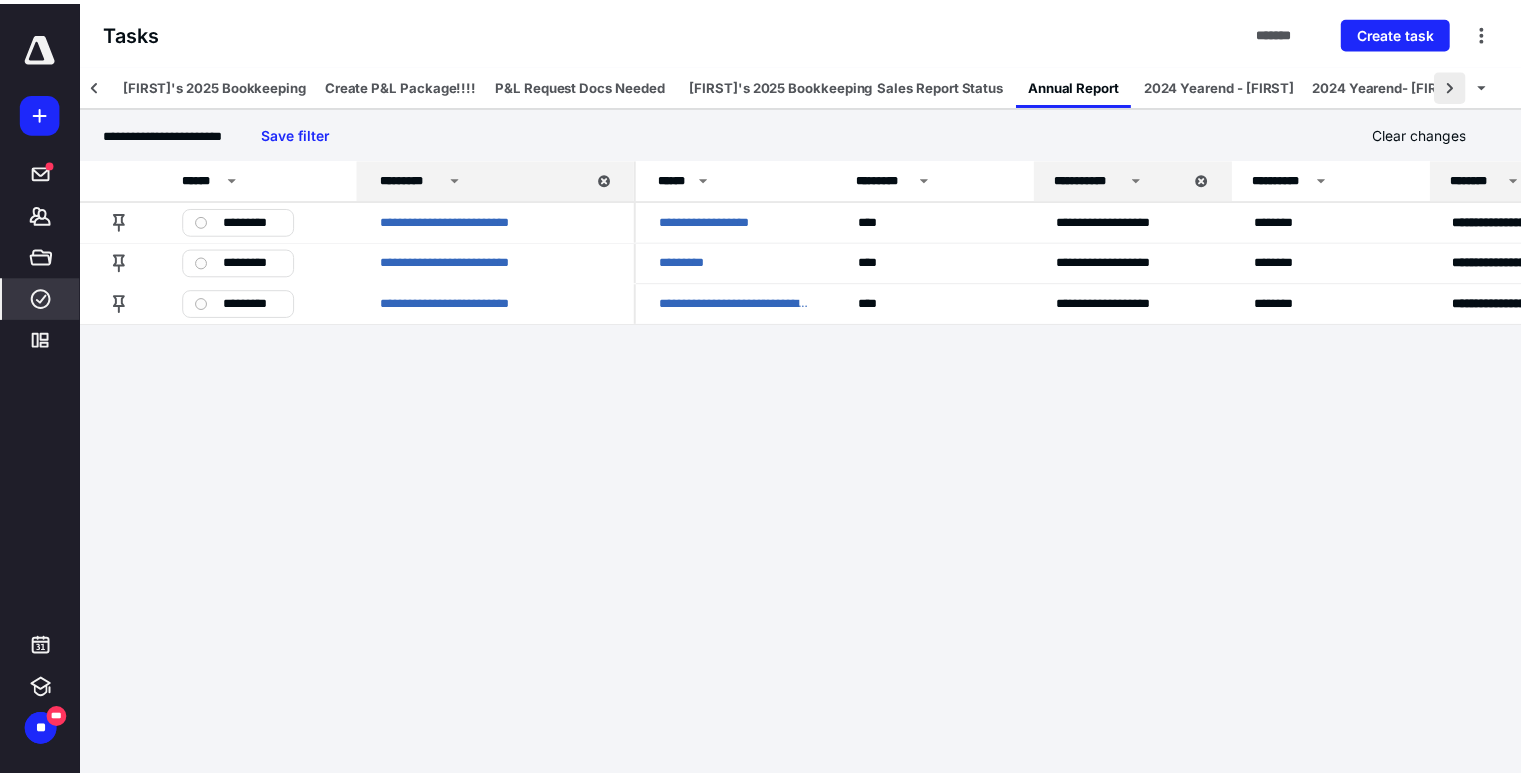 scroll, scrollTop: 0, scrollLeft: 216, axis: horizontal 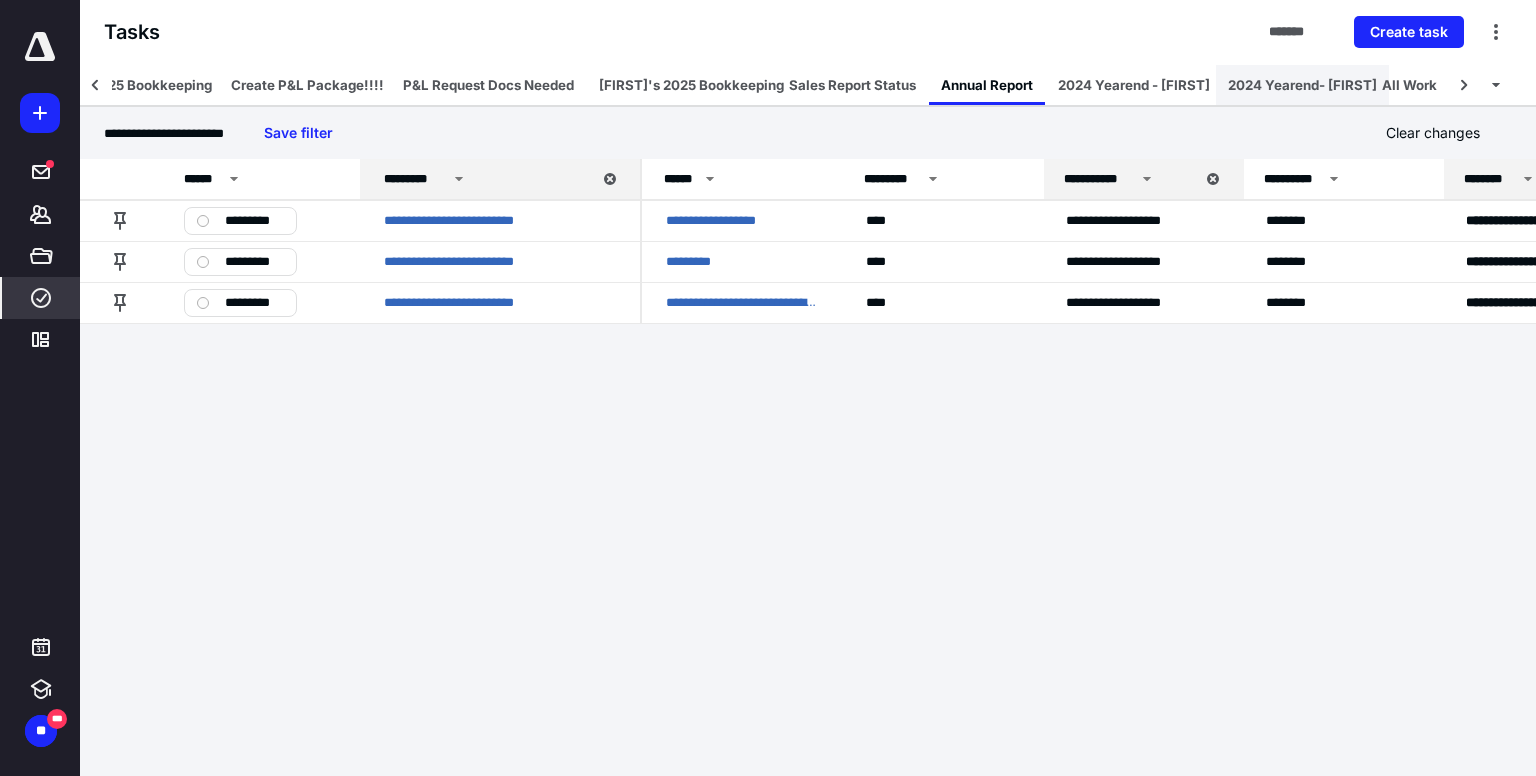 click on "2024 Yearend- [FIRST]" at bounding box center (1302, 85) 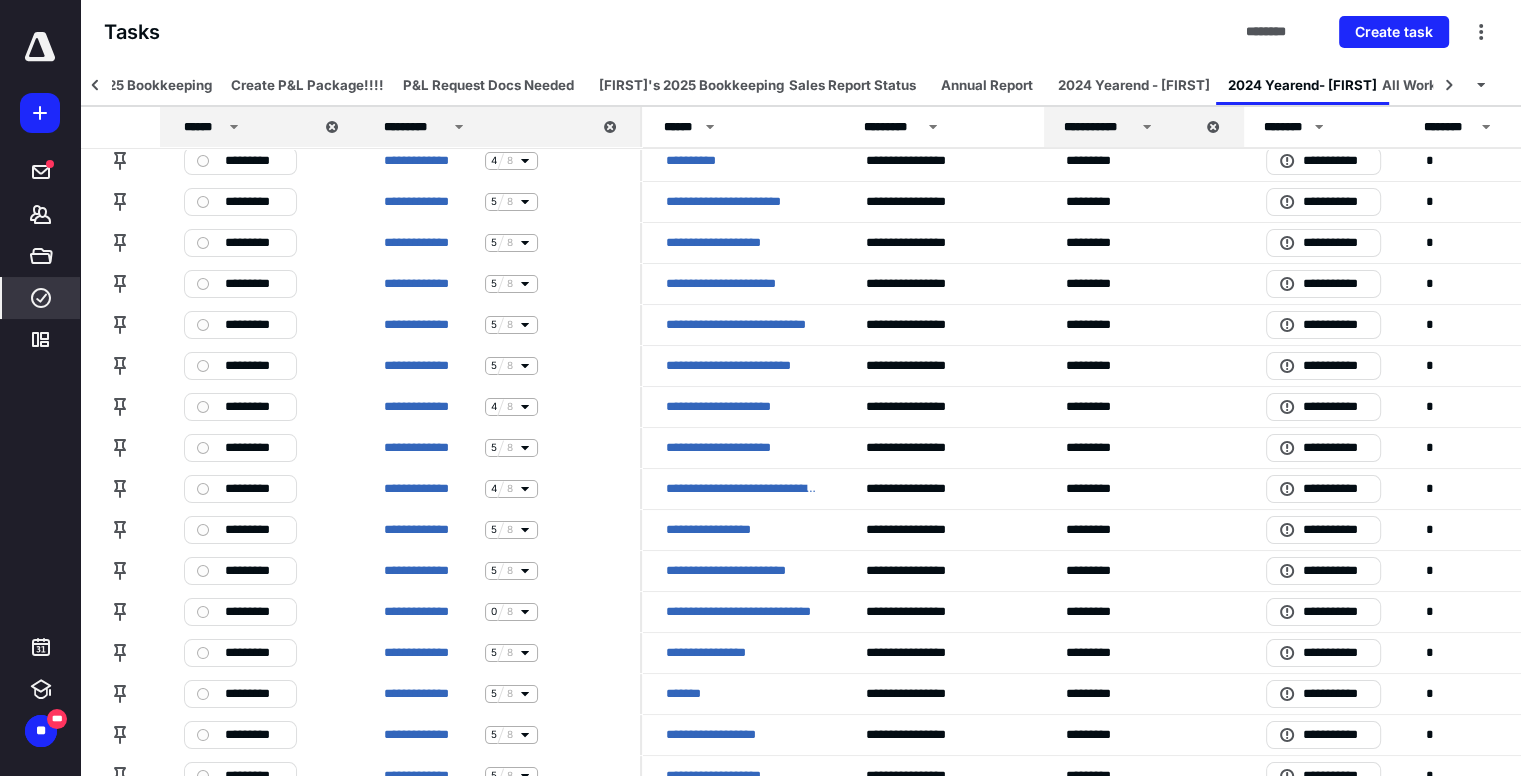 scroll, scrollTop: 0, scrollLeft: 0, axis: both 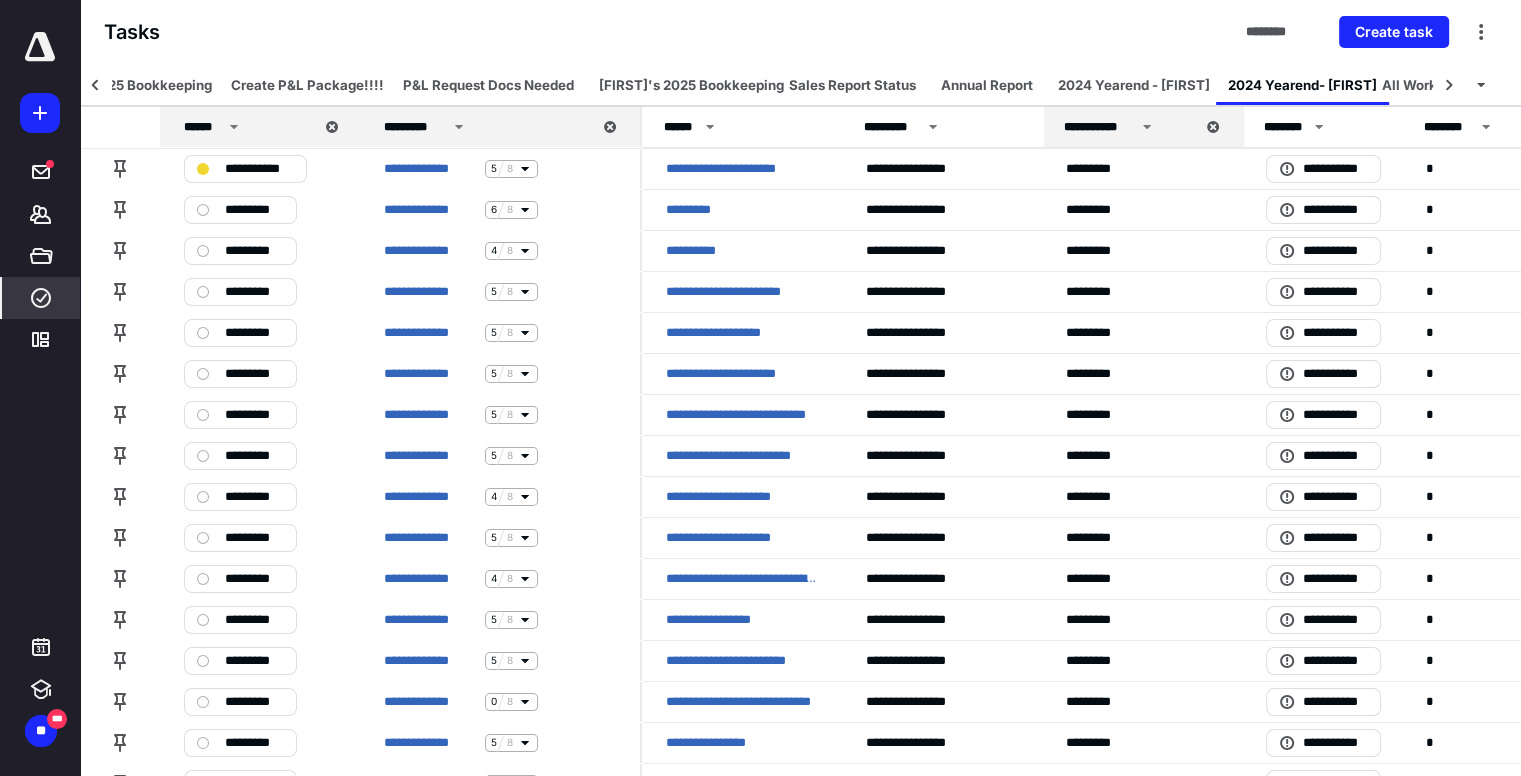 click 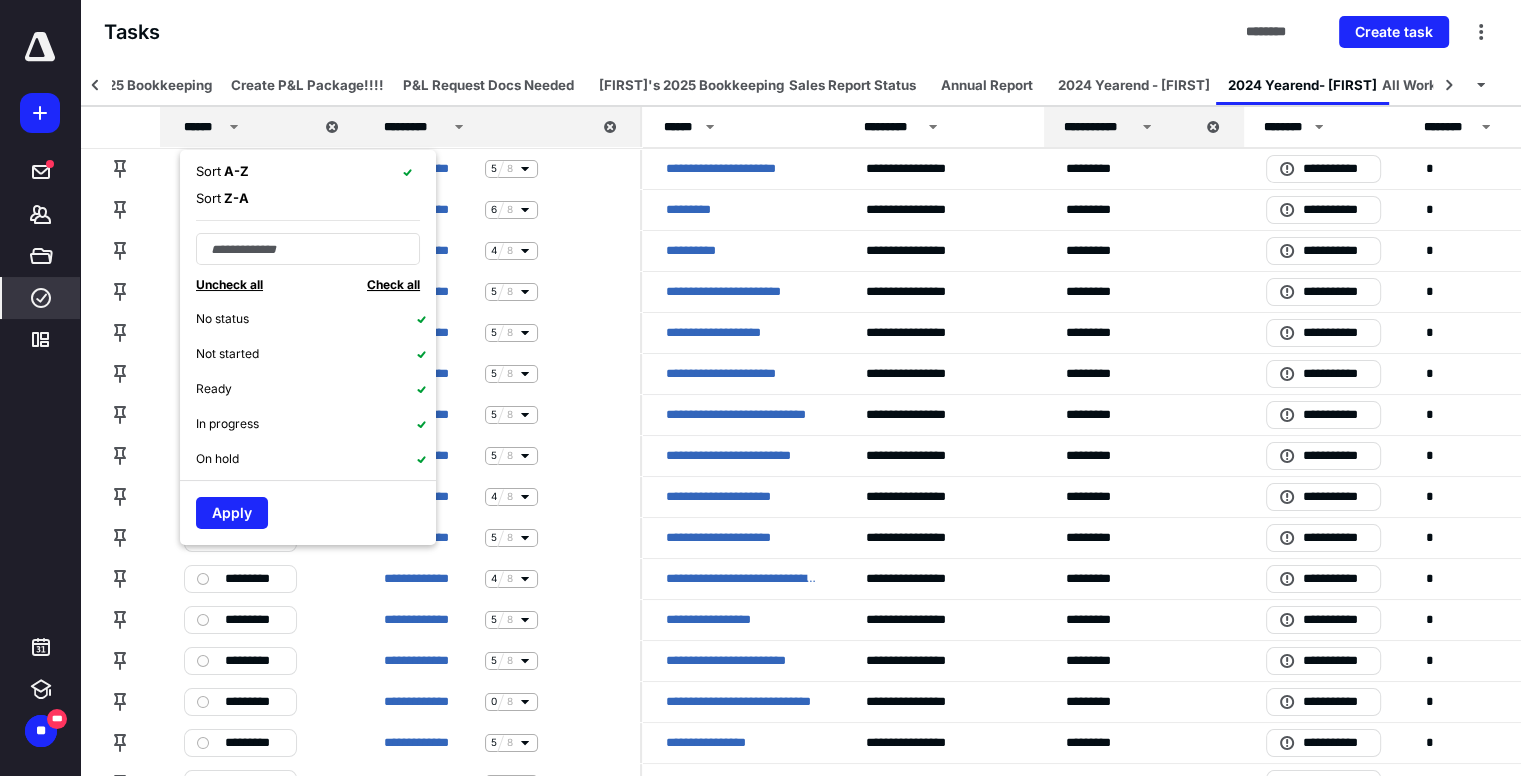 click on "Check all" at bounding box center (393, 284) 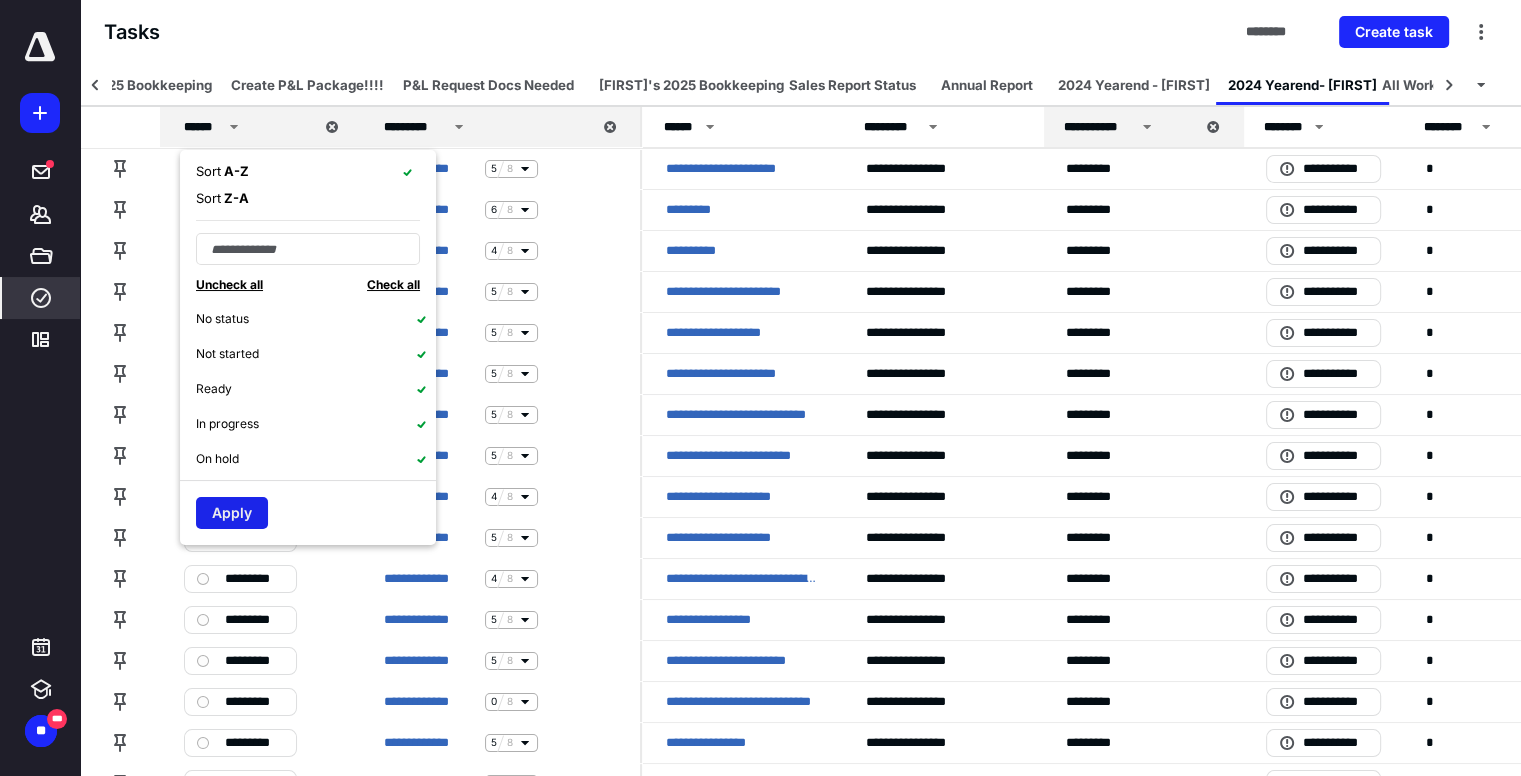 click on "Apply" at bounding box center (232, 513) 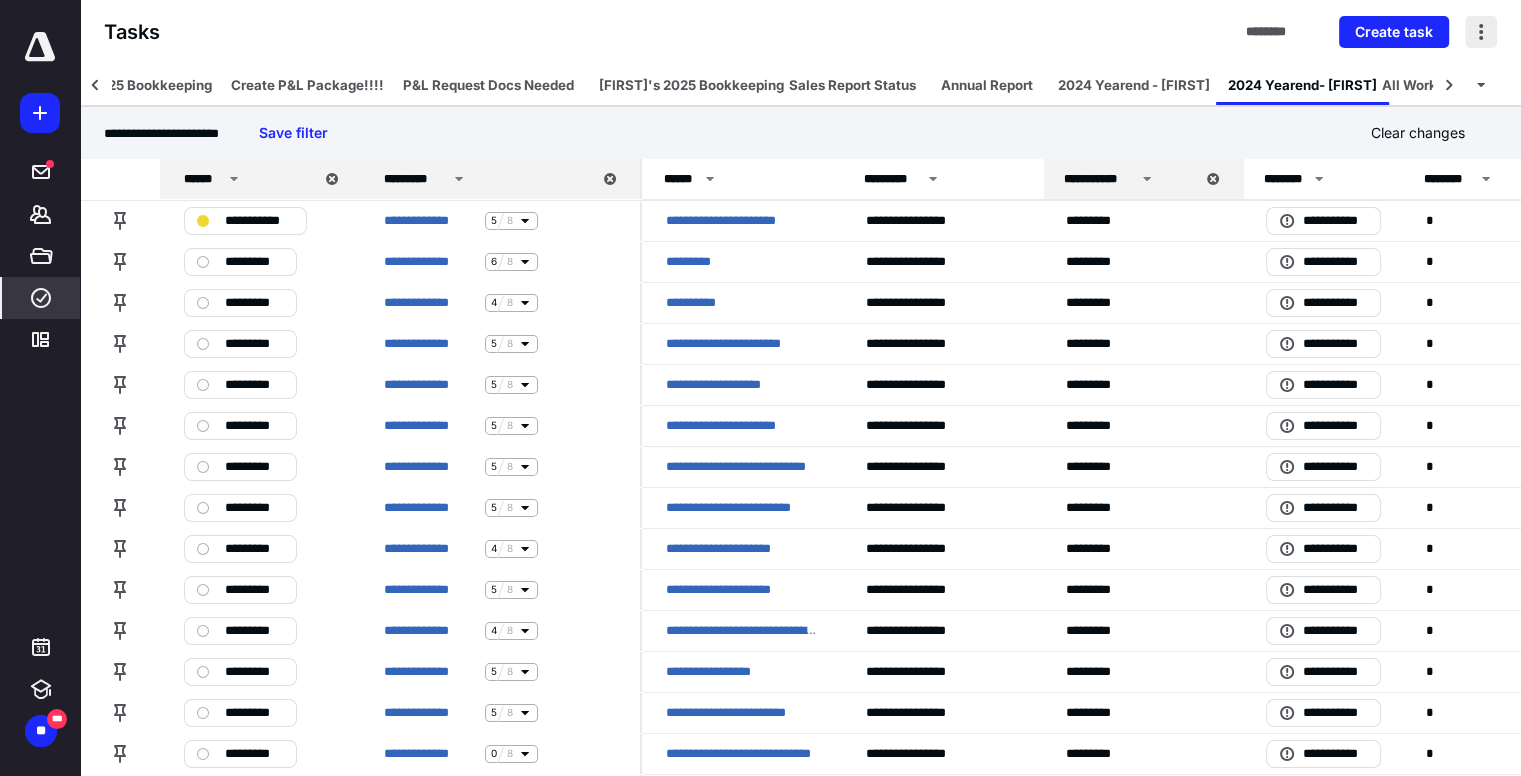 click at bounding box center (1481, 32) 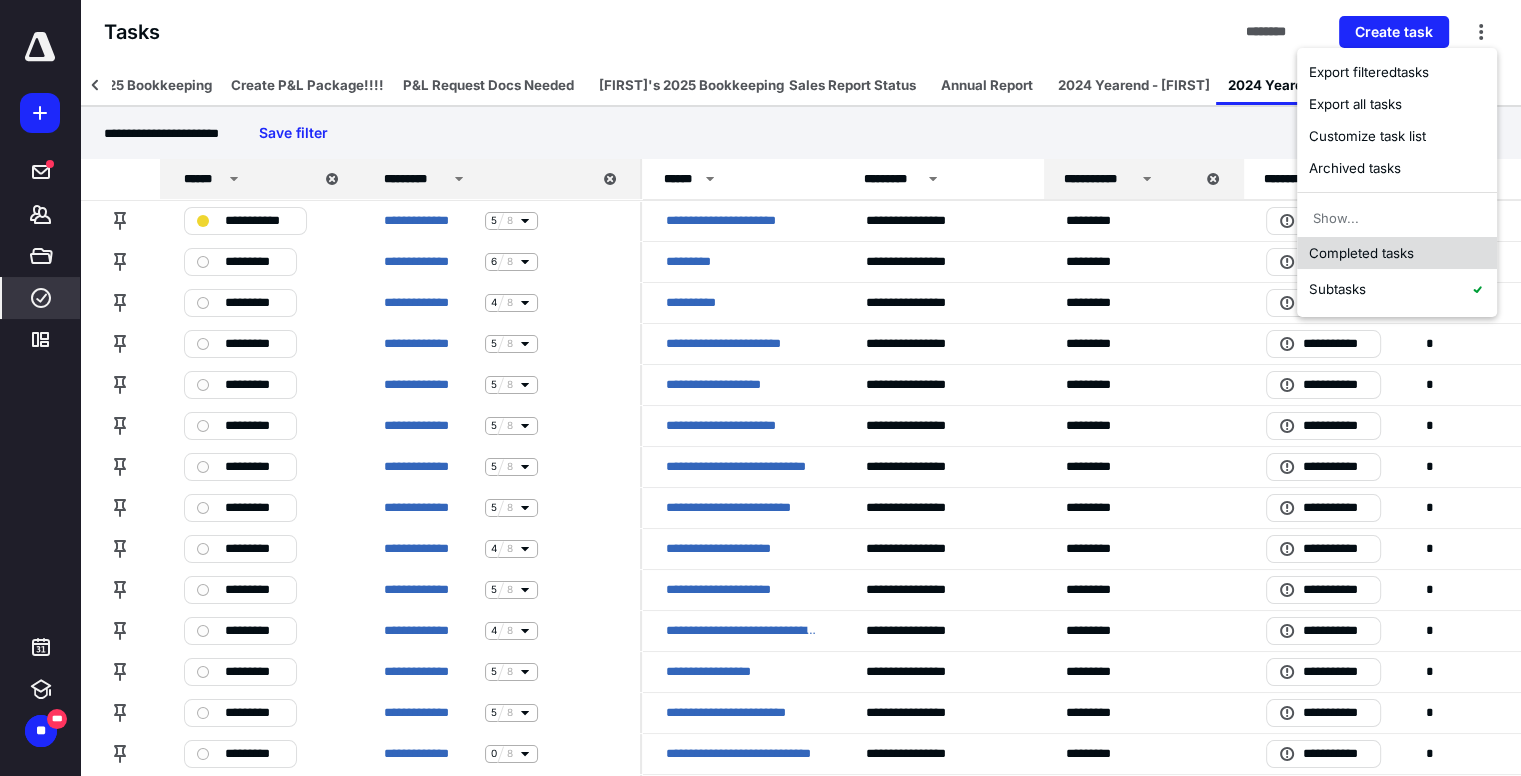 click on "Completed tasks" at bounding box center [1397, 253] 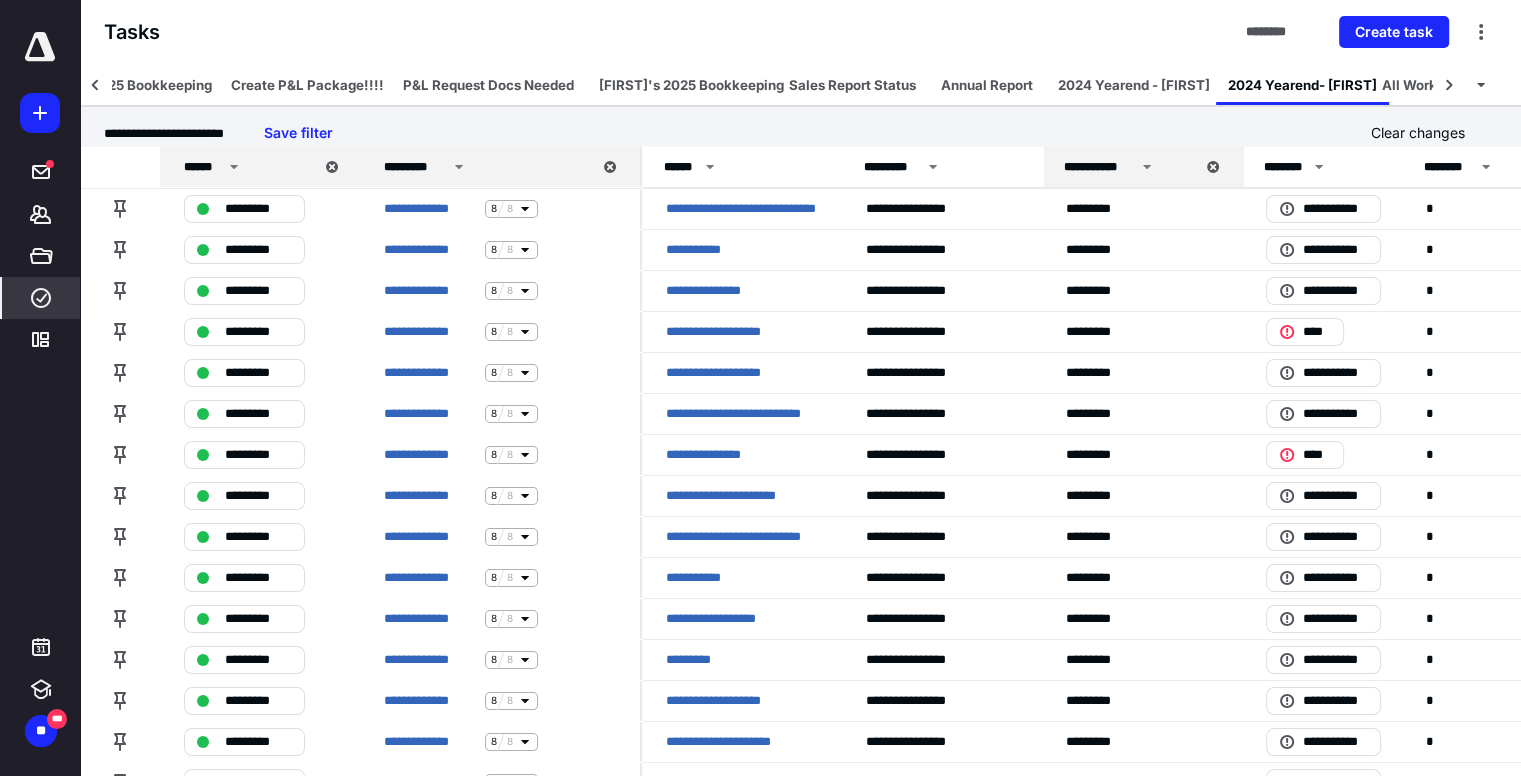 scroll, scrollTop: 0, scrollLeft: 0, axis: both 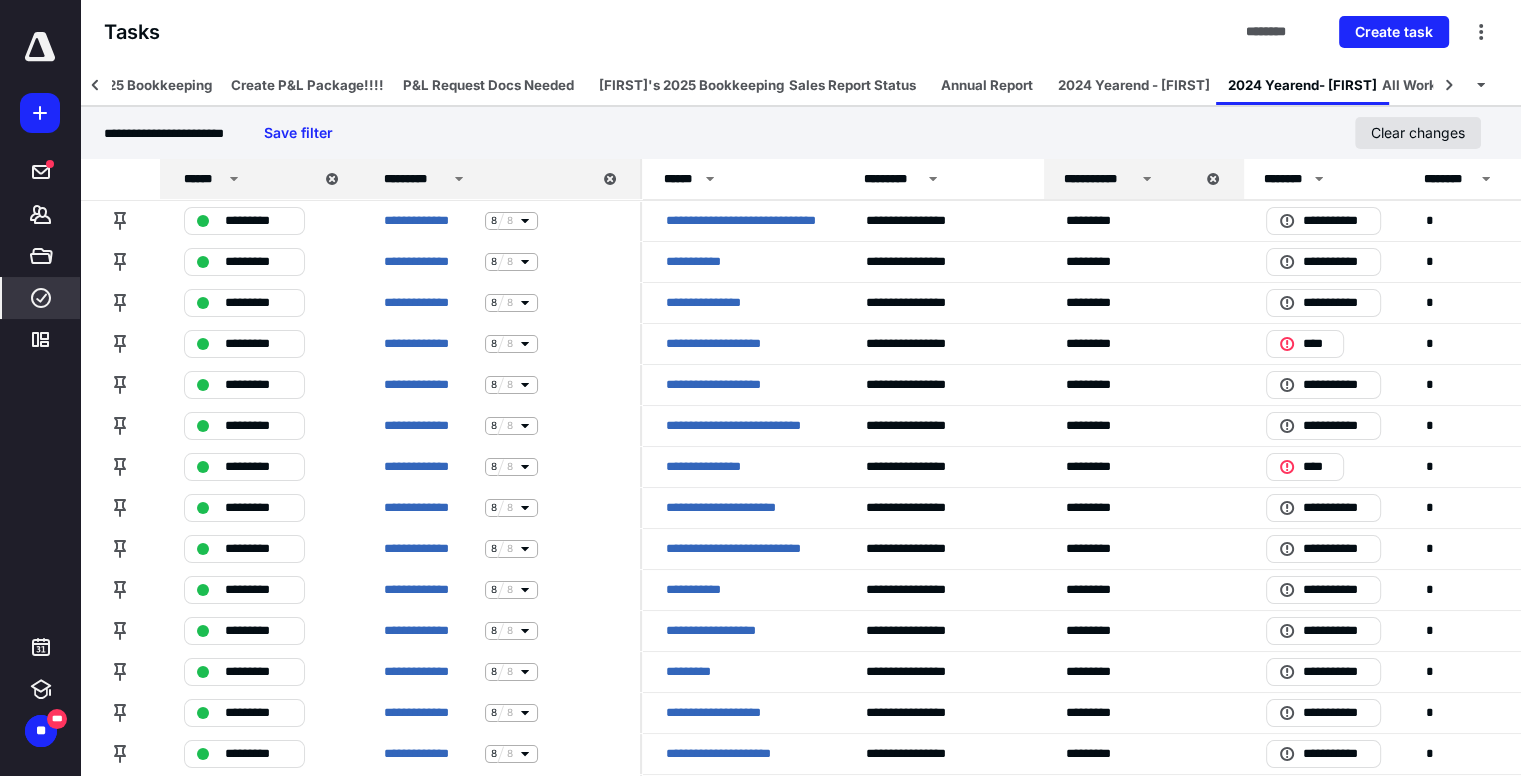 click on "Clear changes" at bounding box center (1418, 133) 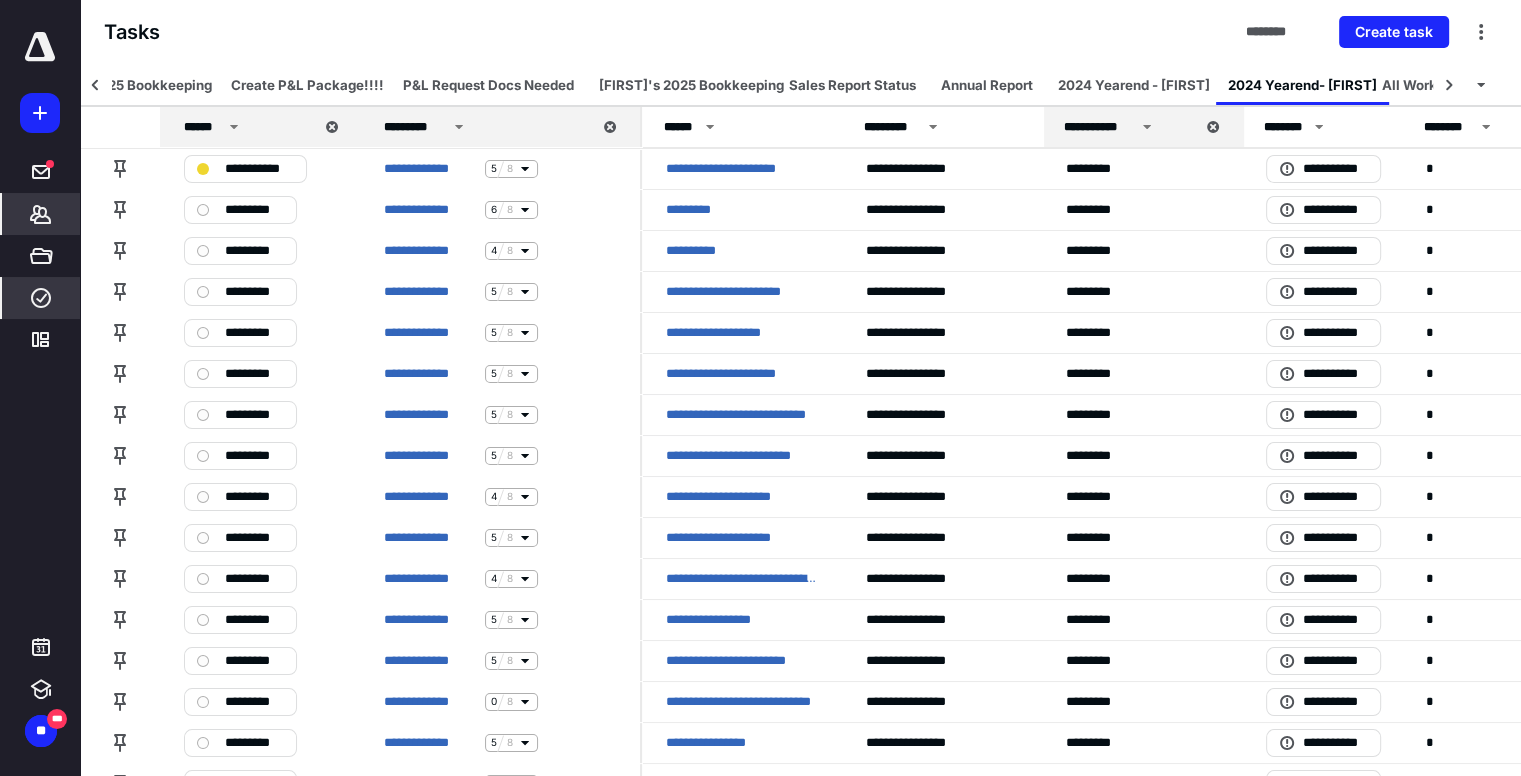 click 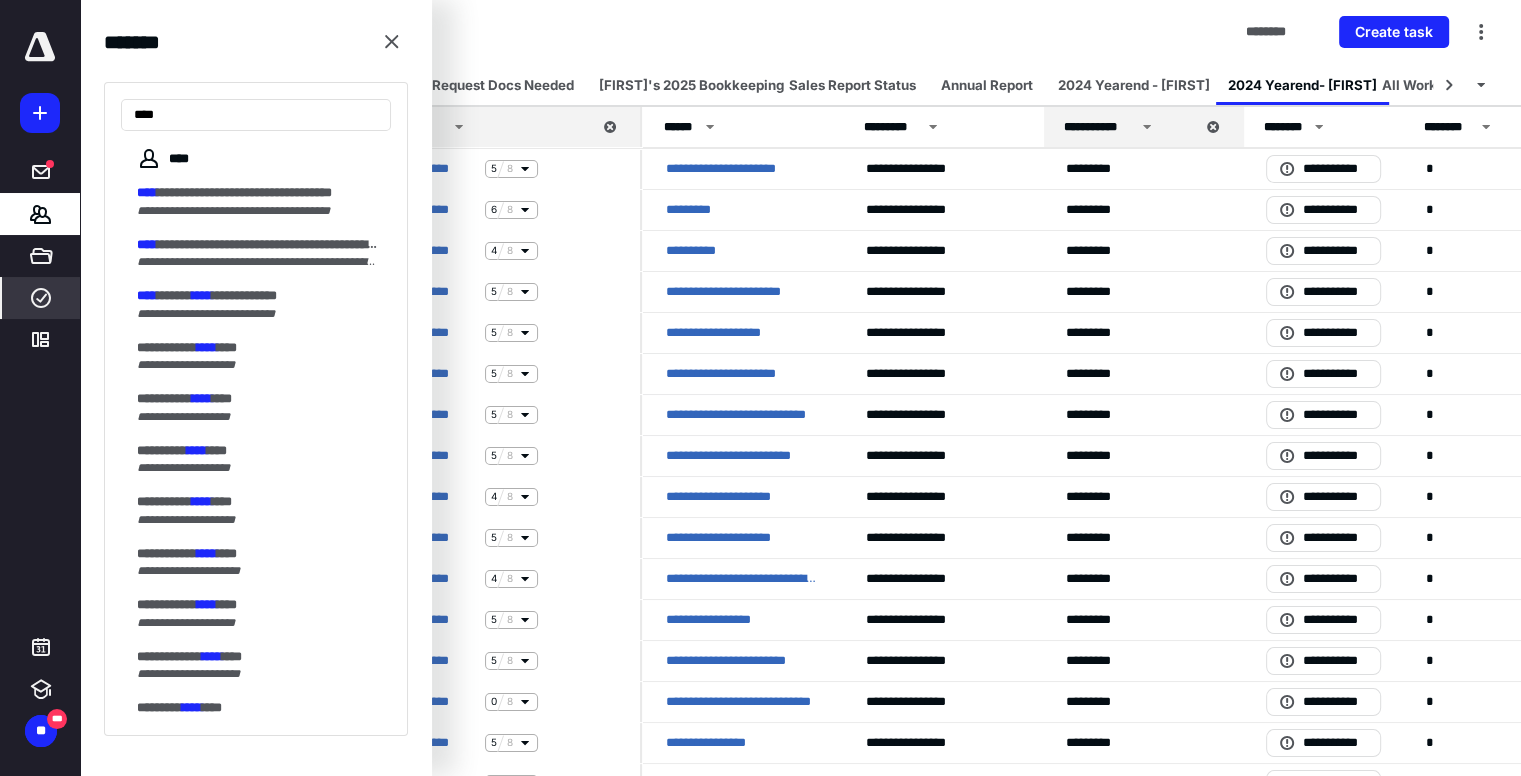 type on "****" 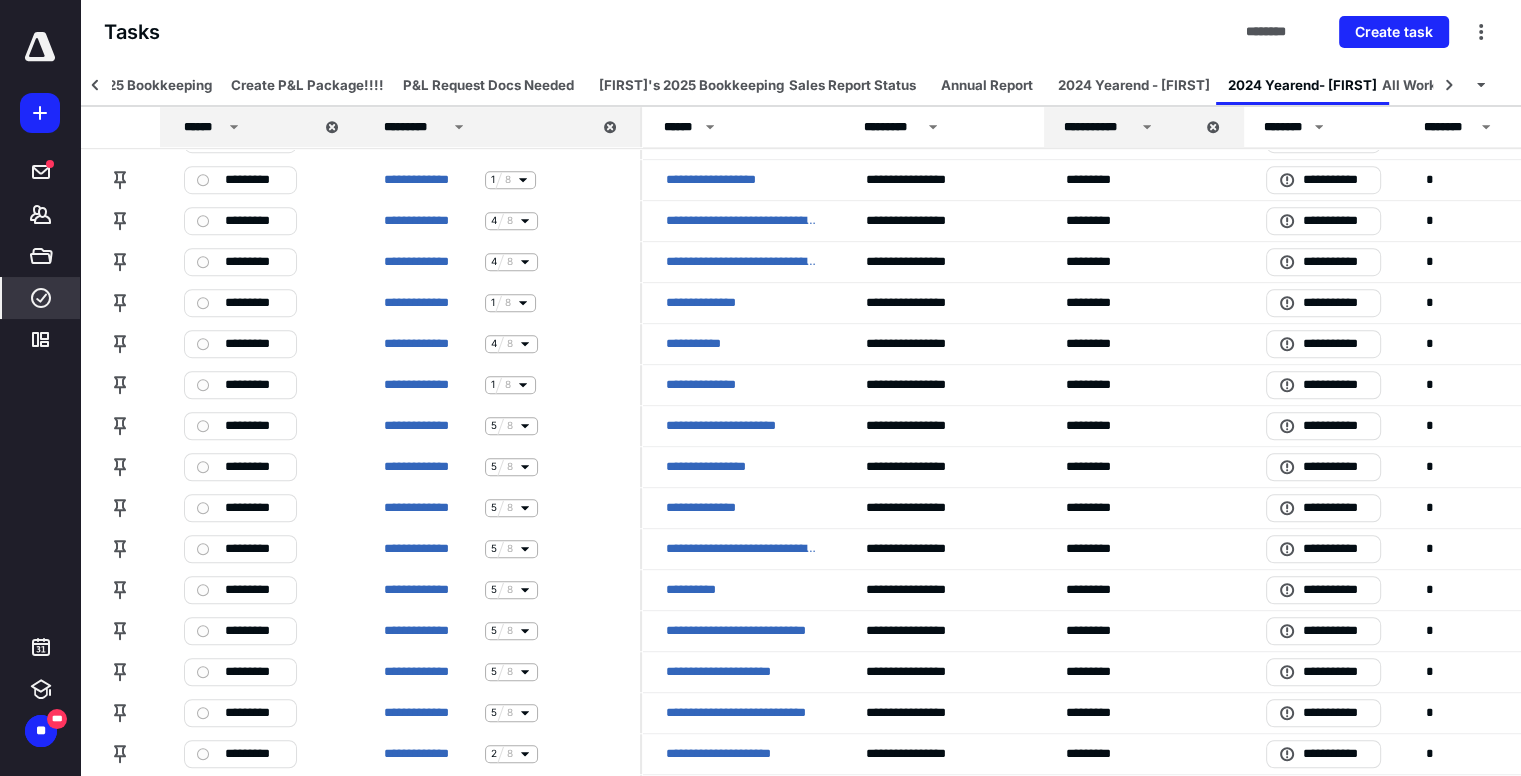 scroll, scrollTop: 1681, scrollLeft: 0, axis: vertical 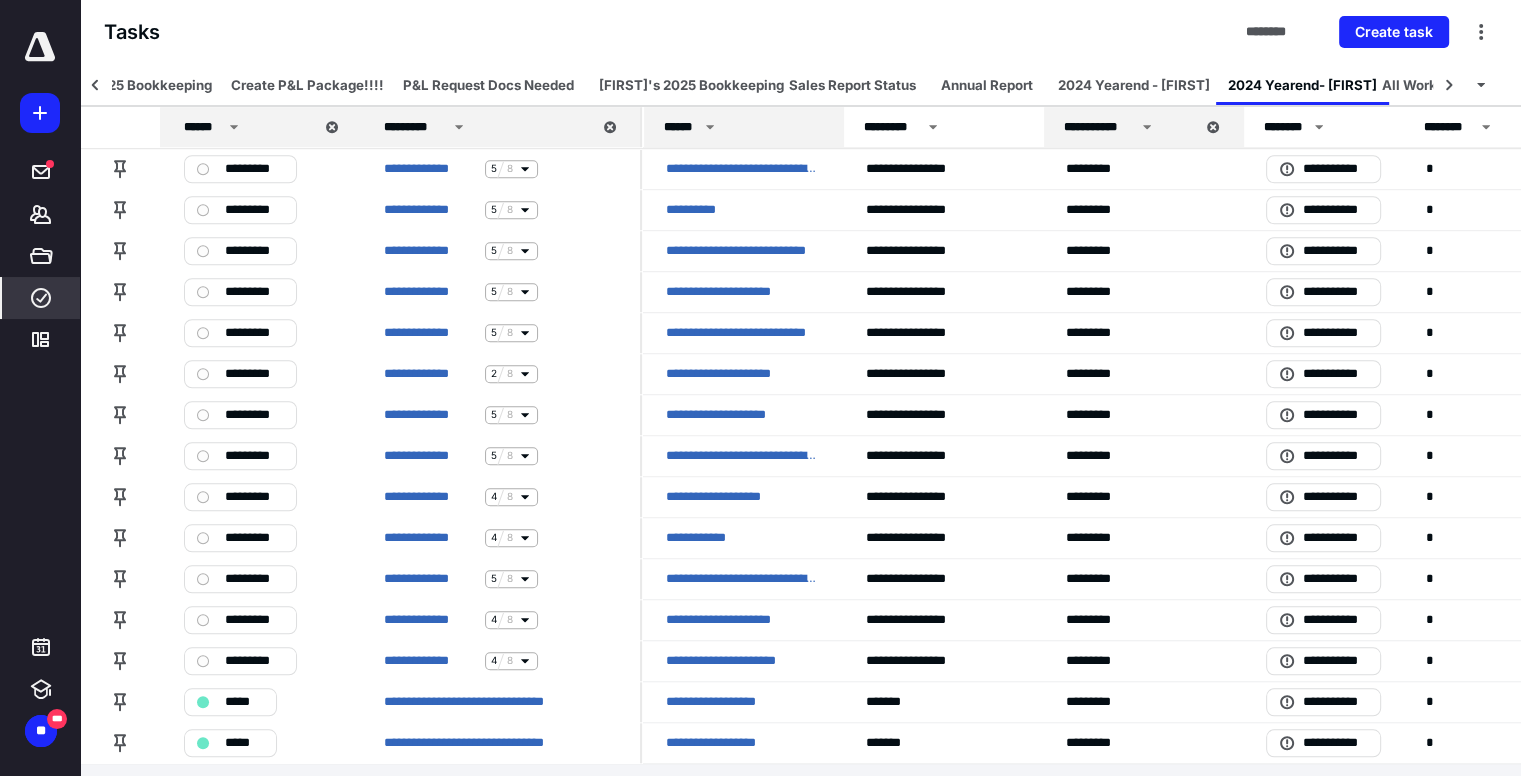 click on "******" at bounding box center [736, 127] 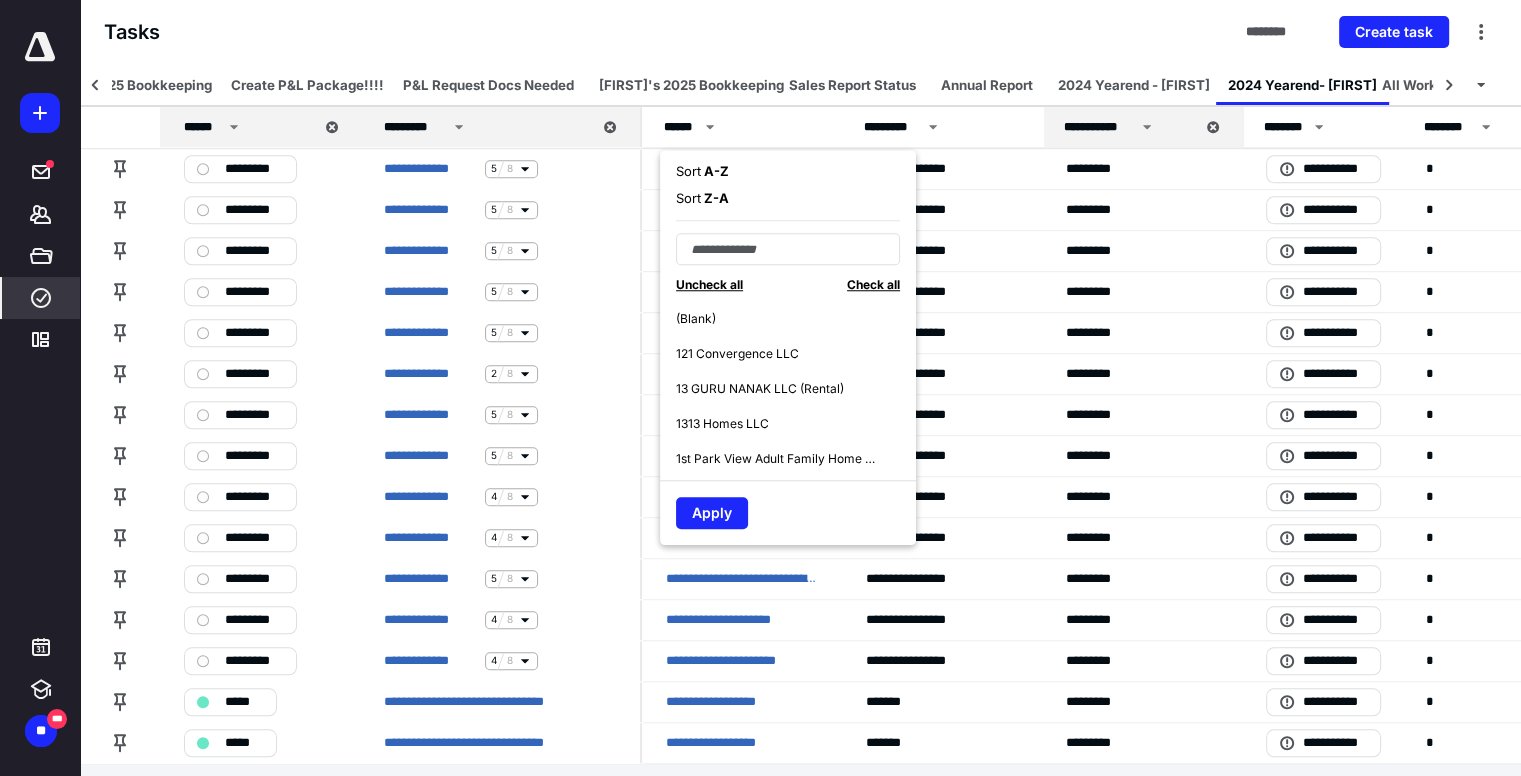 click on "Tasks ******** Create task" at bounding box center [800, 32] 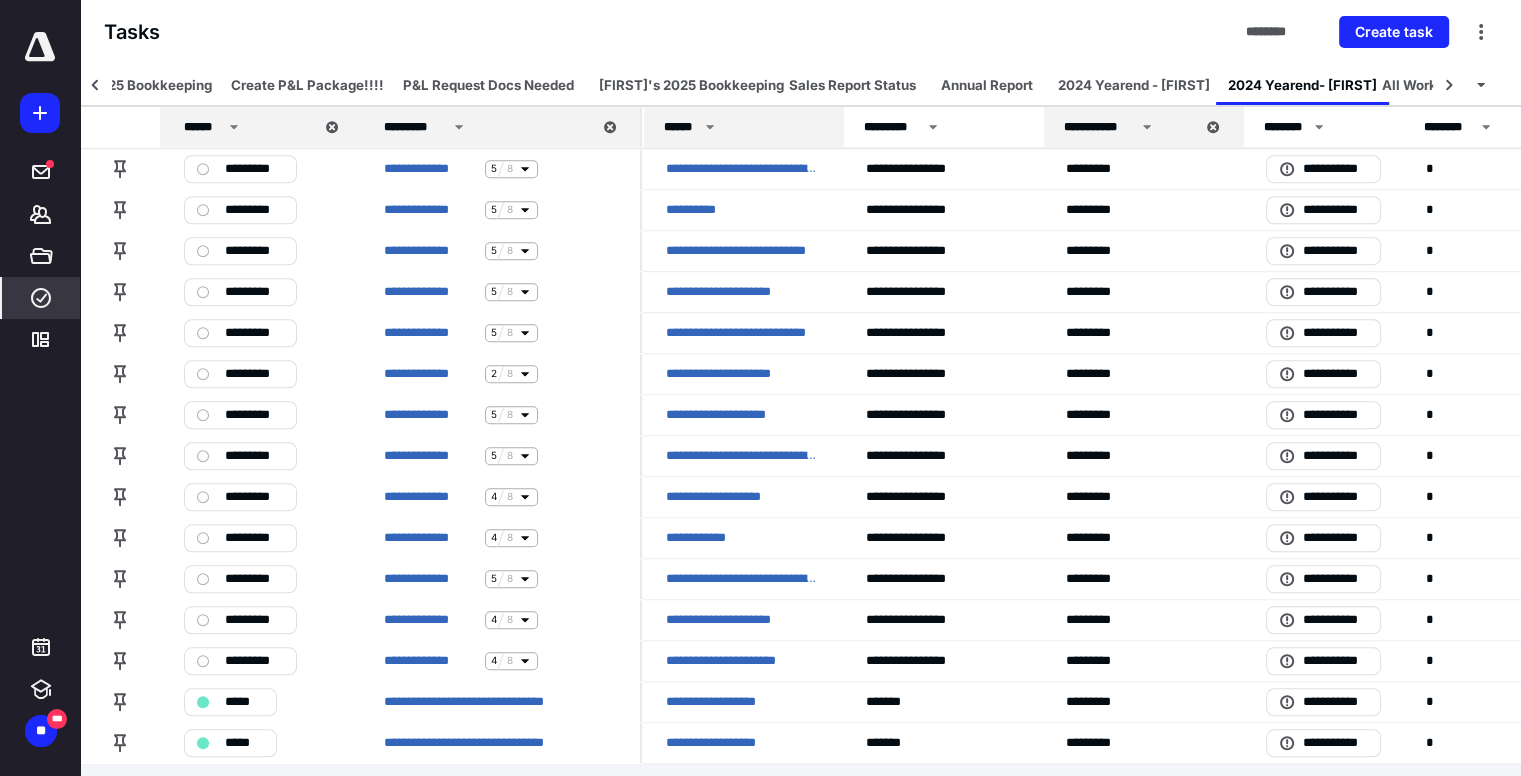 click 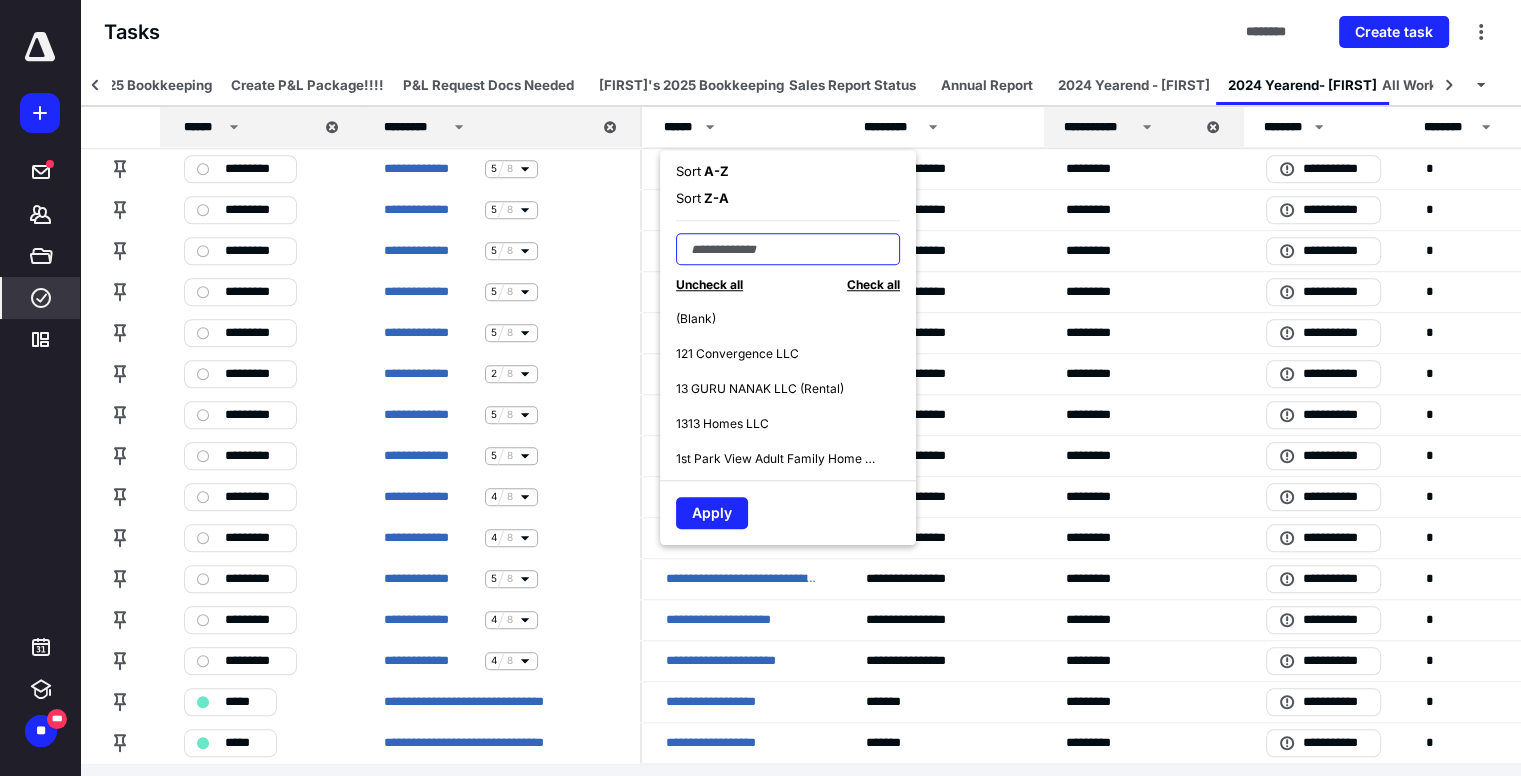 click at bounding box center [788, 249] 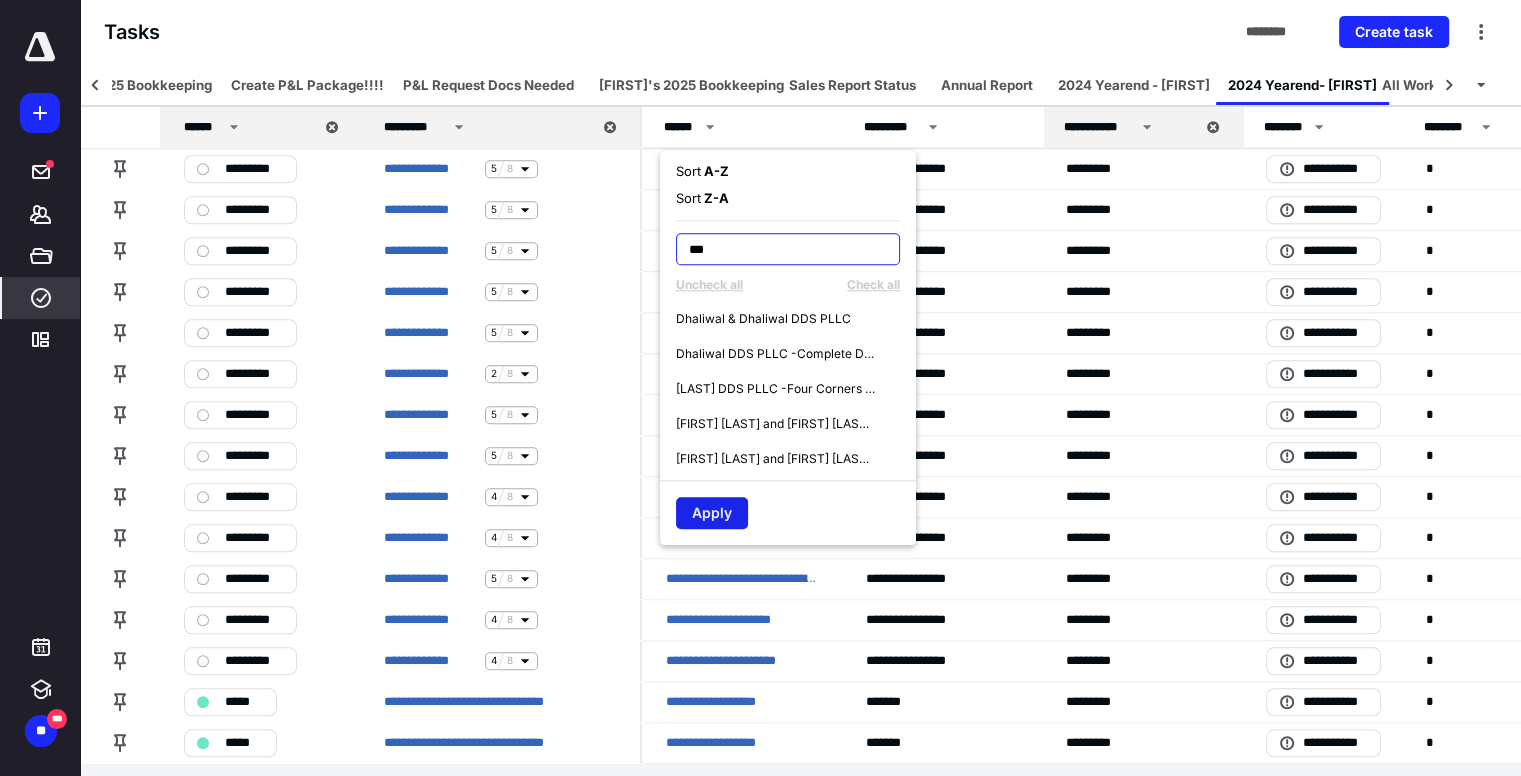 type on "***" 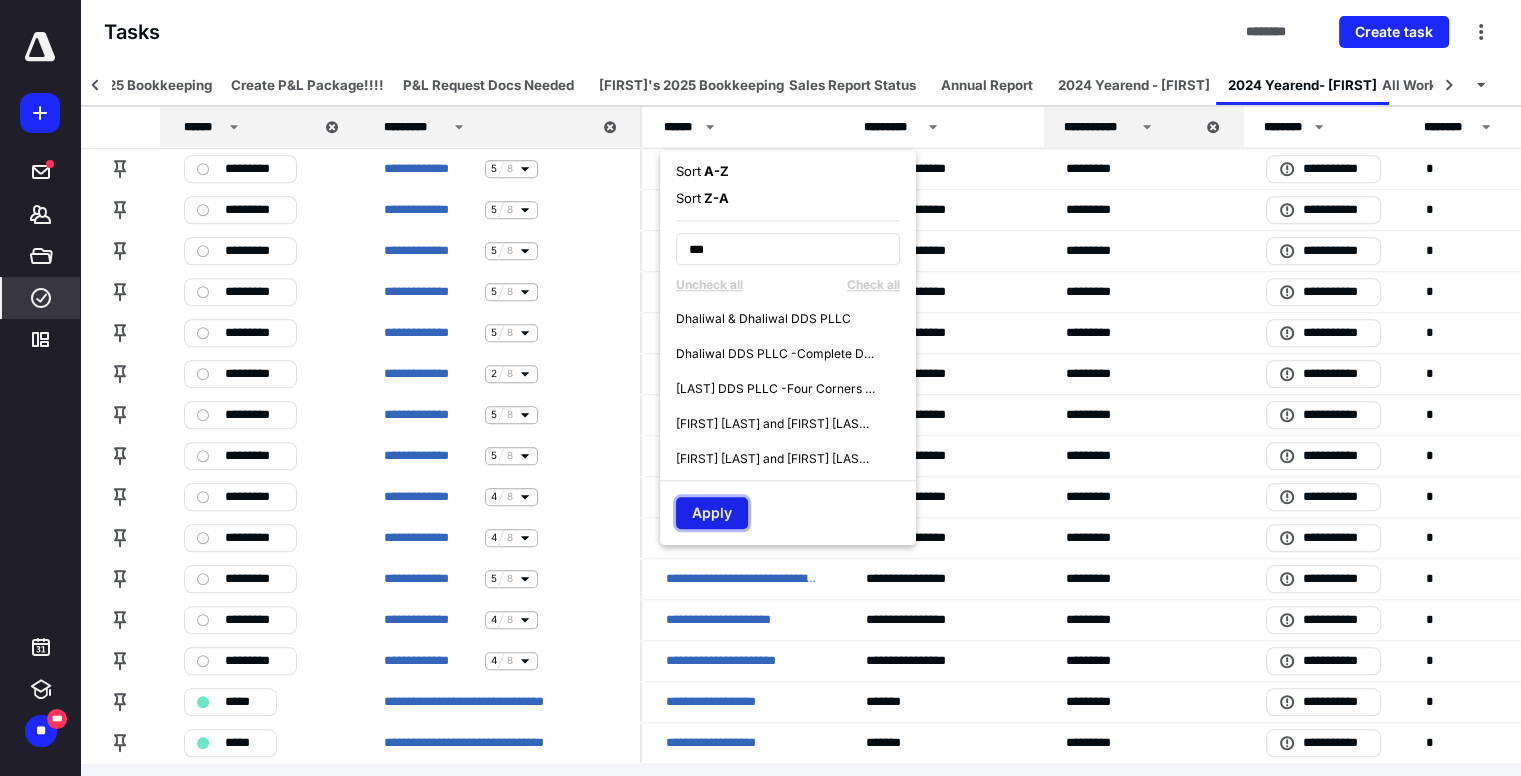 click on "Apply" at bounding box center (712, 513) 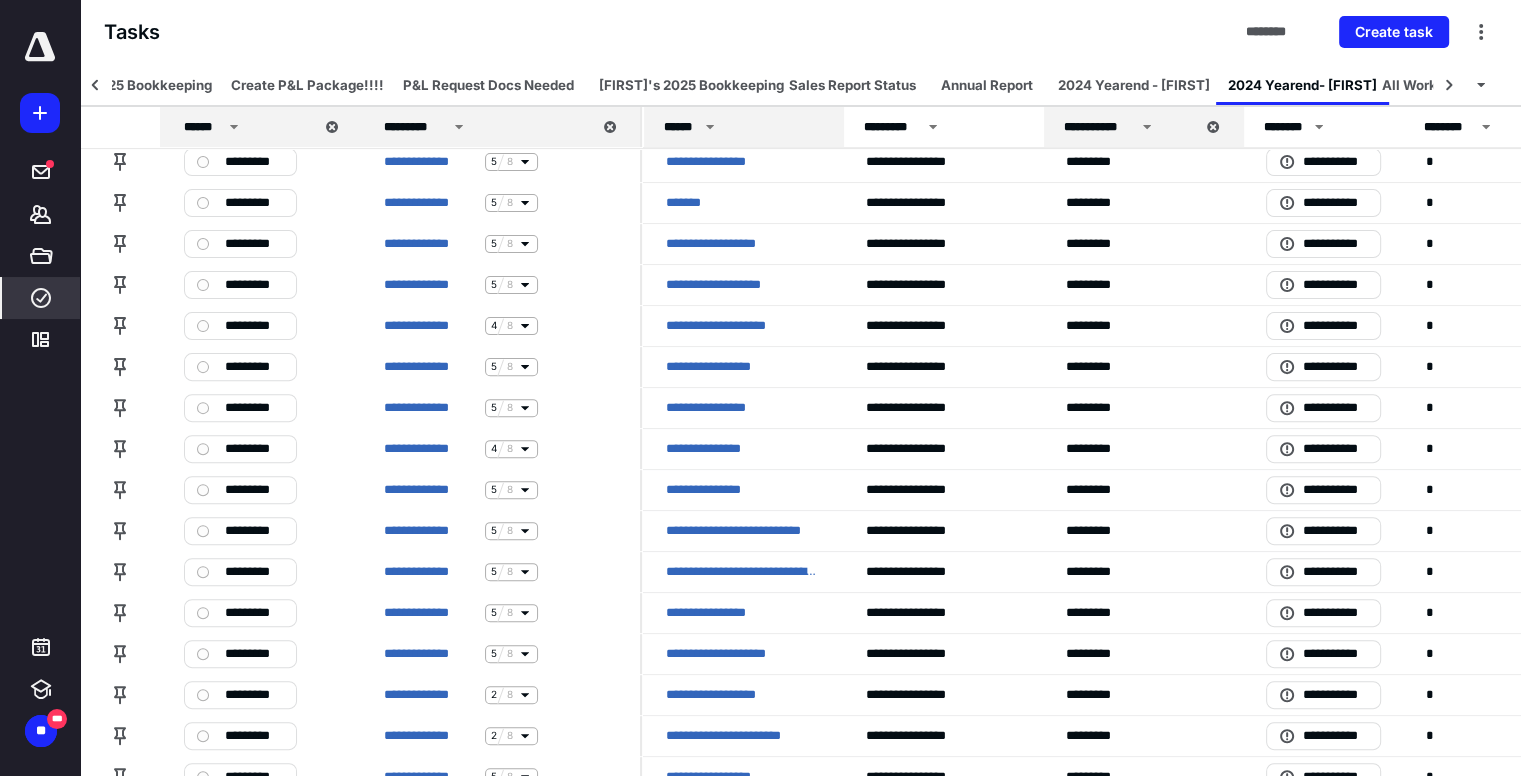 scroll, scrollTop: 81, scrollLeft: 0, axis: vertical 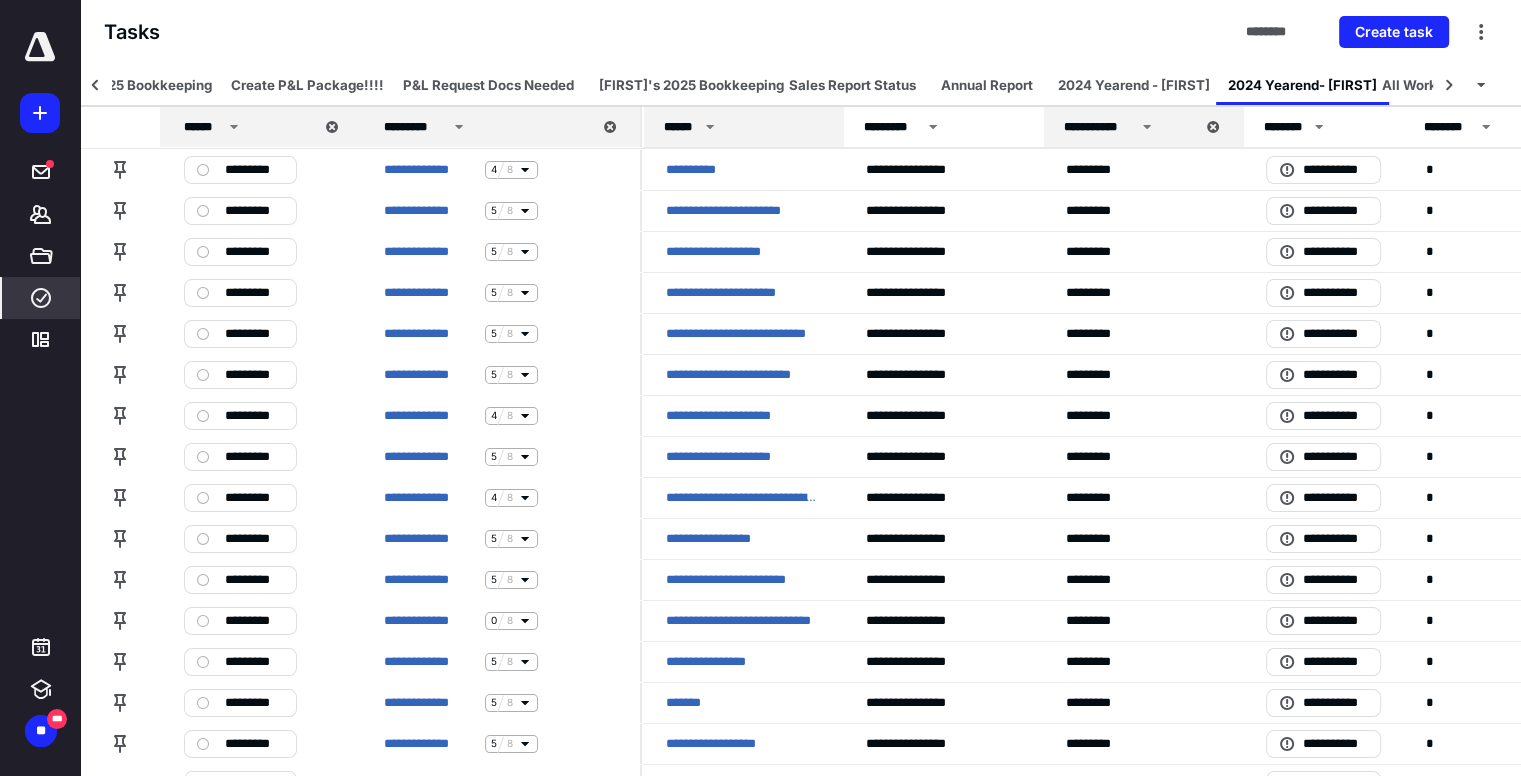 click 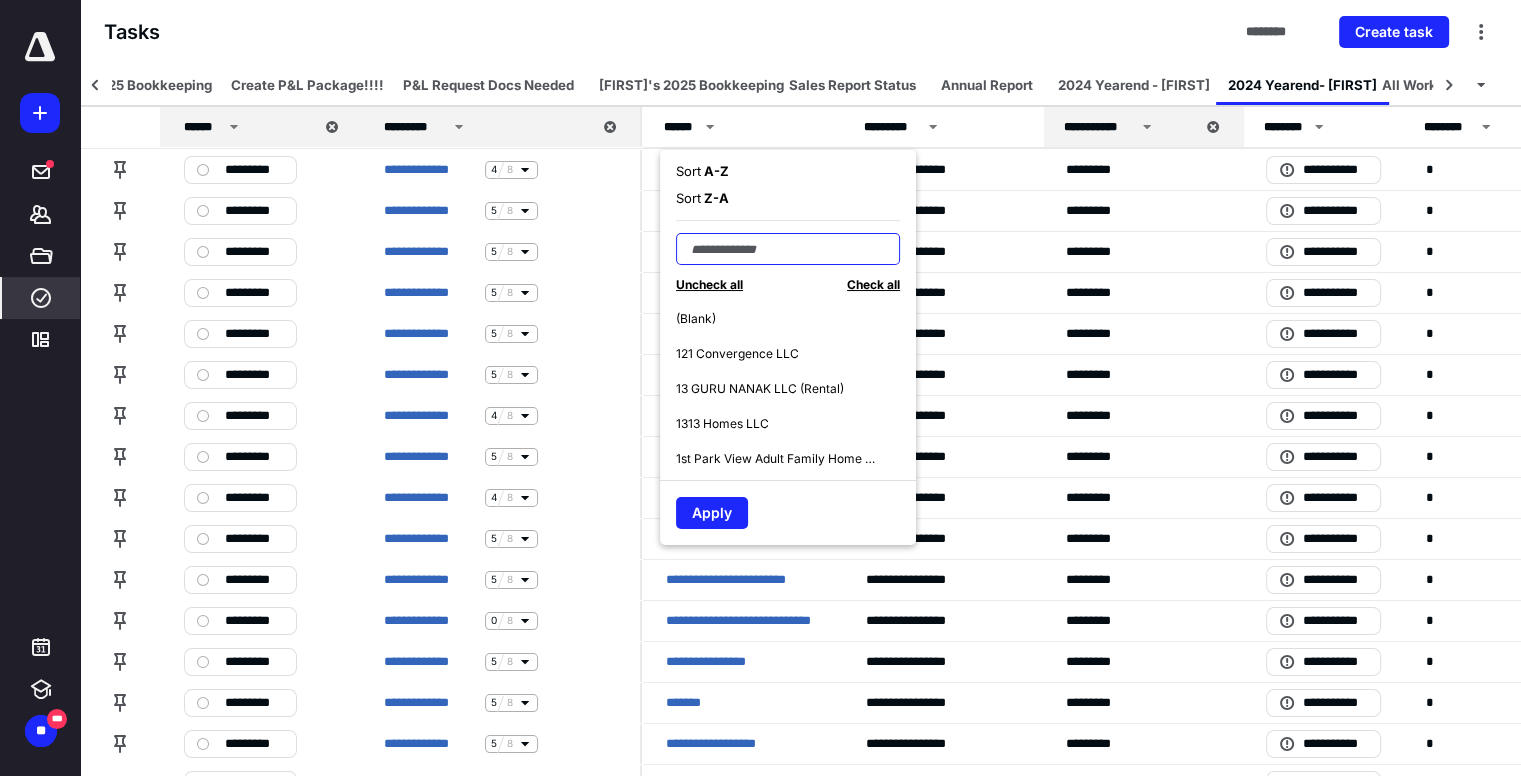 click at bounding box center [788, 249] 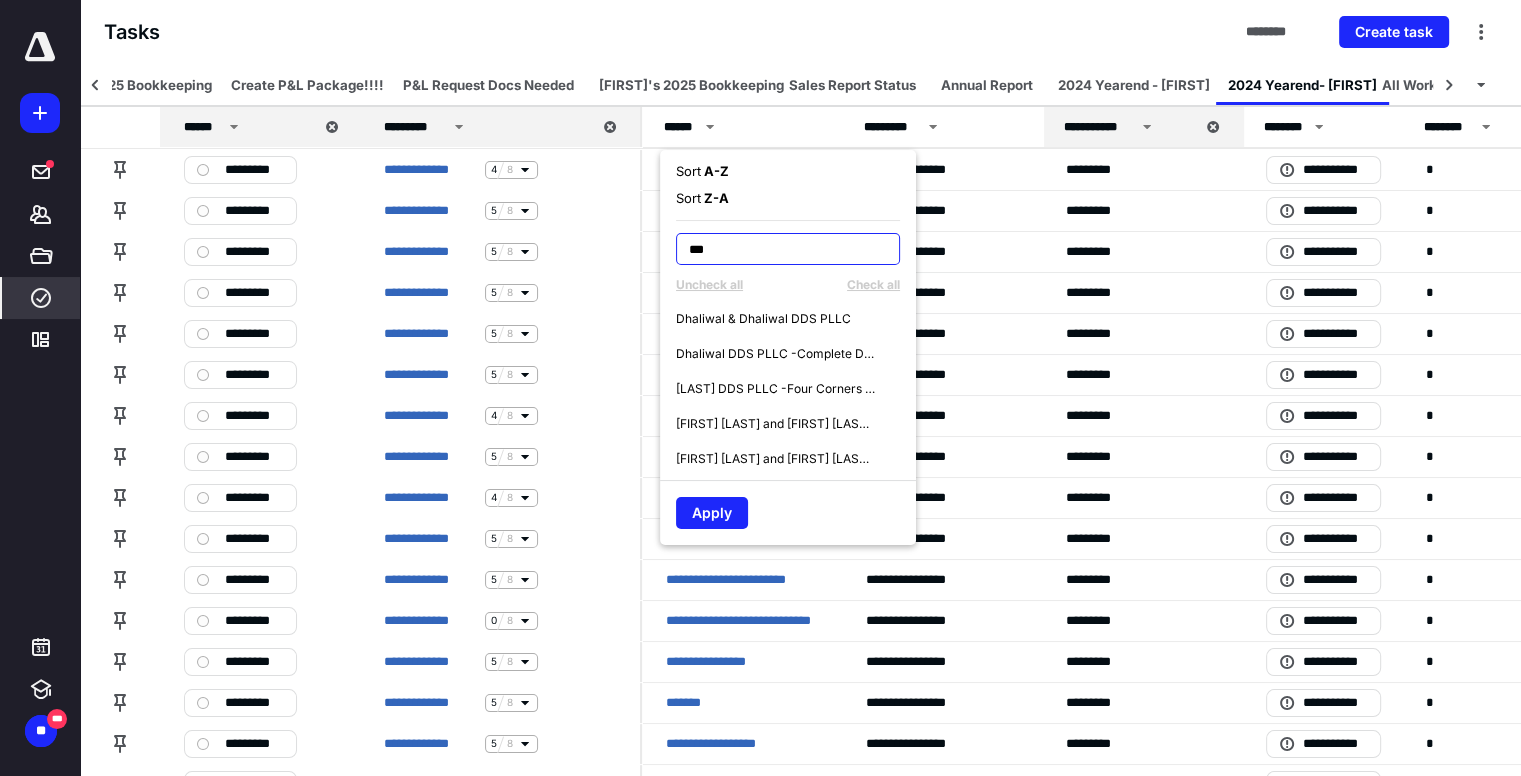 type on "***" 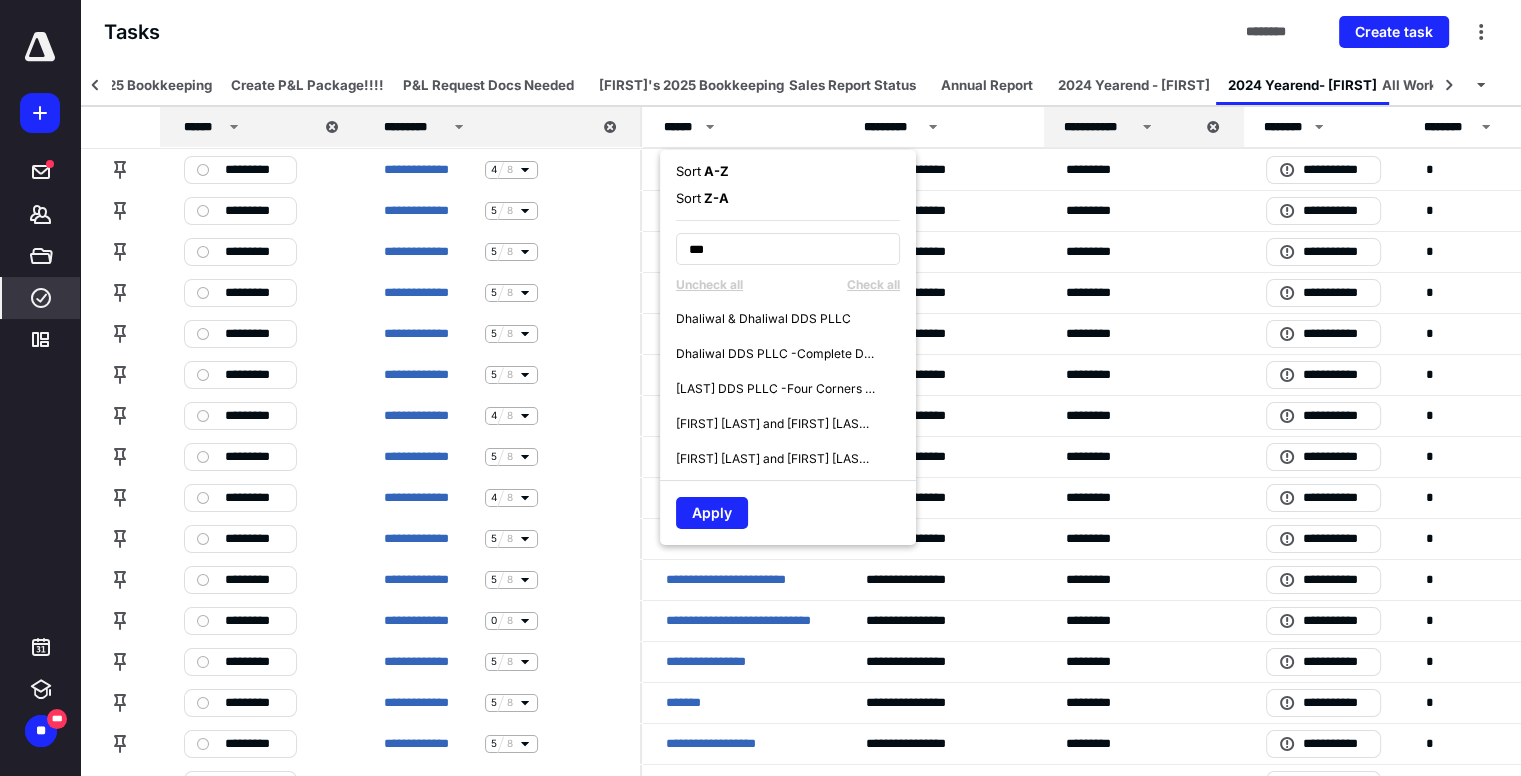 click on "Dhaliwal & Dhaliwal DDS PLLC" at bounding box center (763, 319) 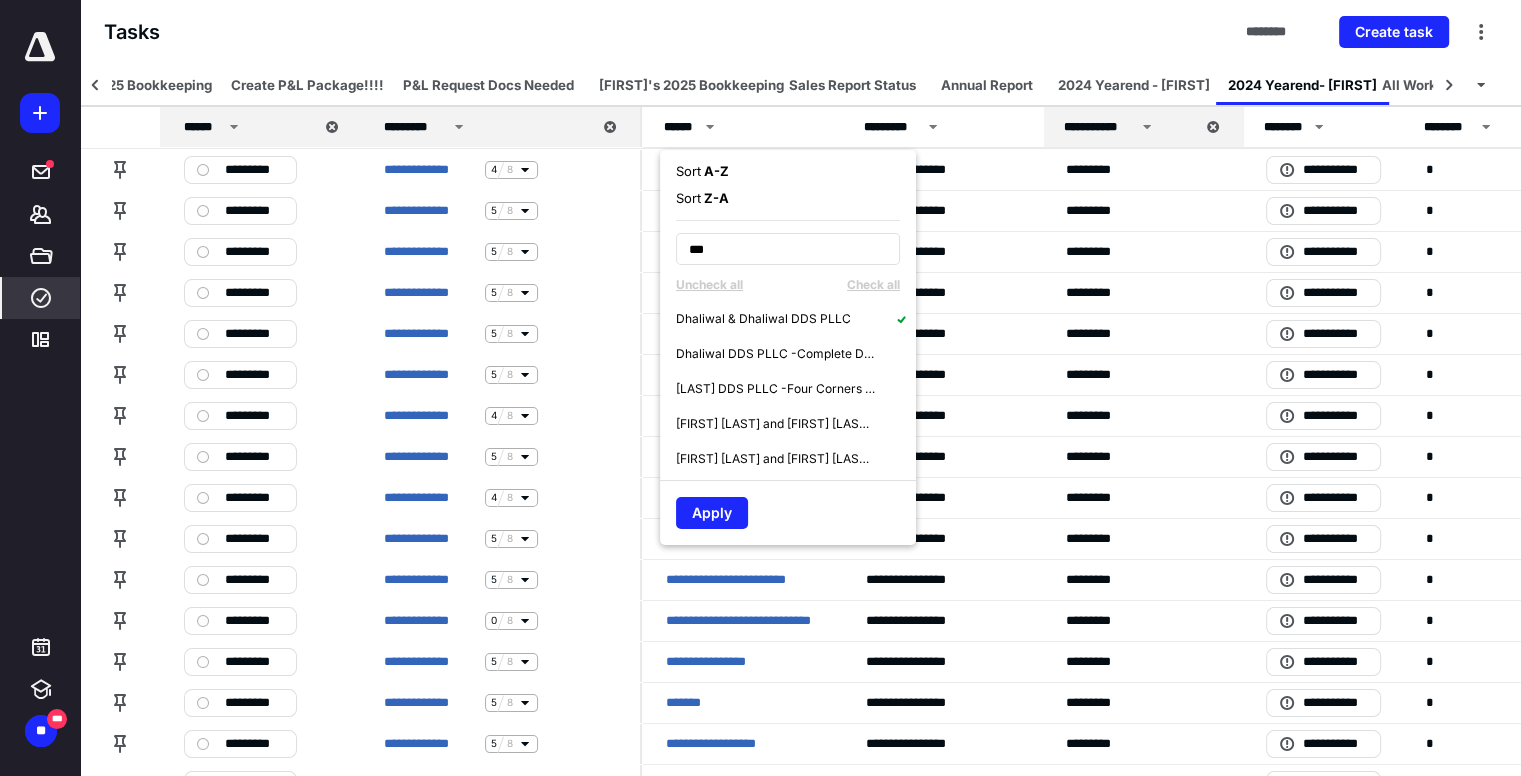 click on "Dhaliwal DDS PLLC -Complete Dental Care" at bounding box center (776, 354) 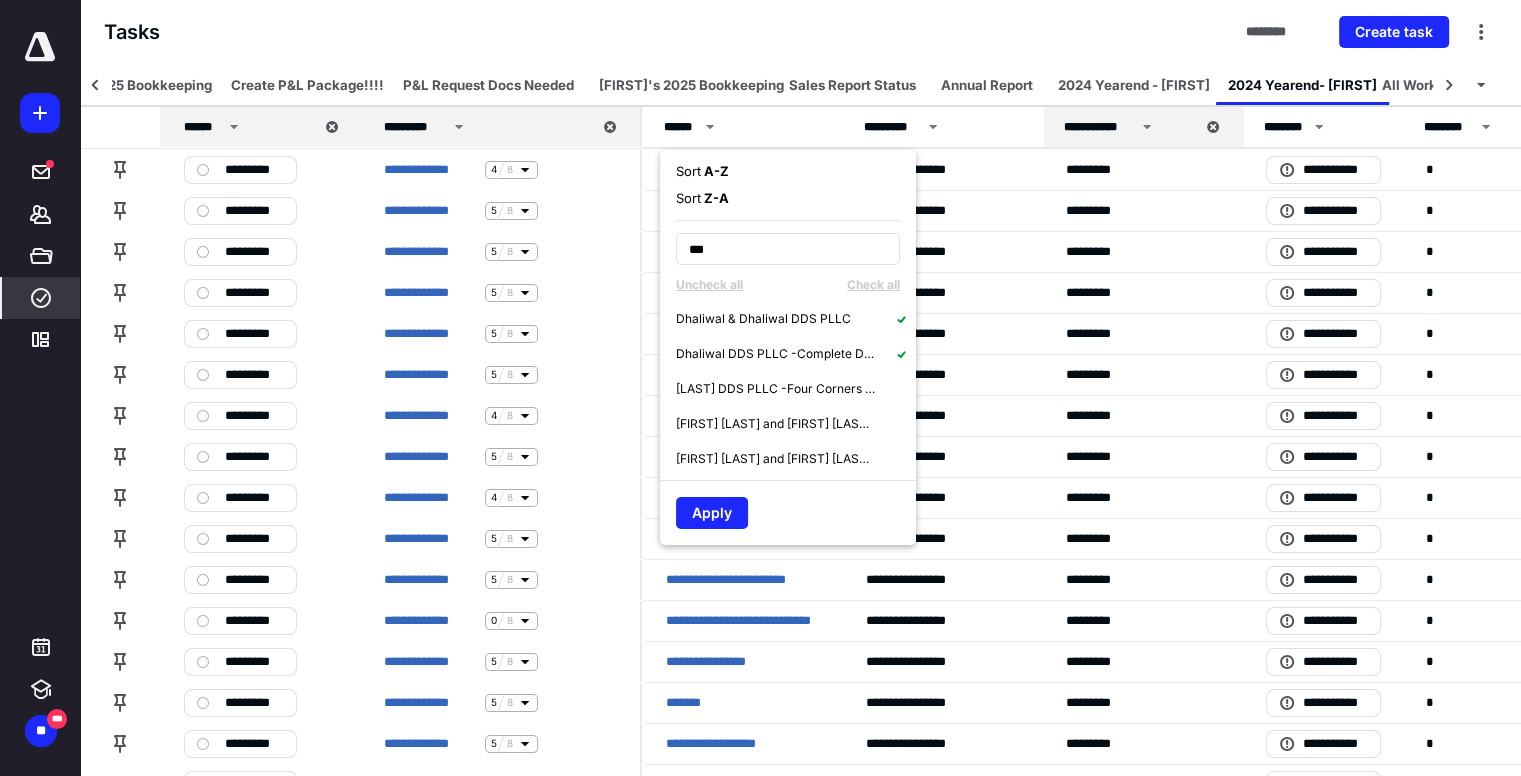 click on "[LAST] DDS PLLC -Four Corners (All info is part of [LAST] Complete Care)" at bounding box center (776, 389) 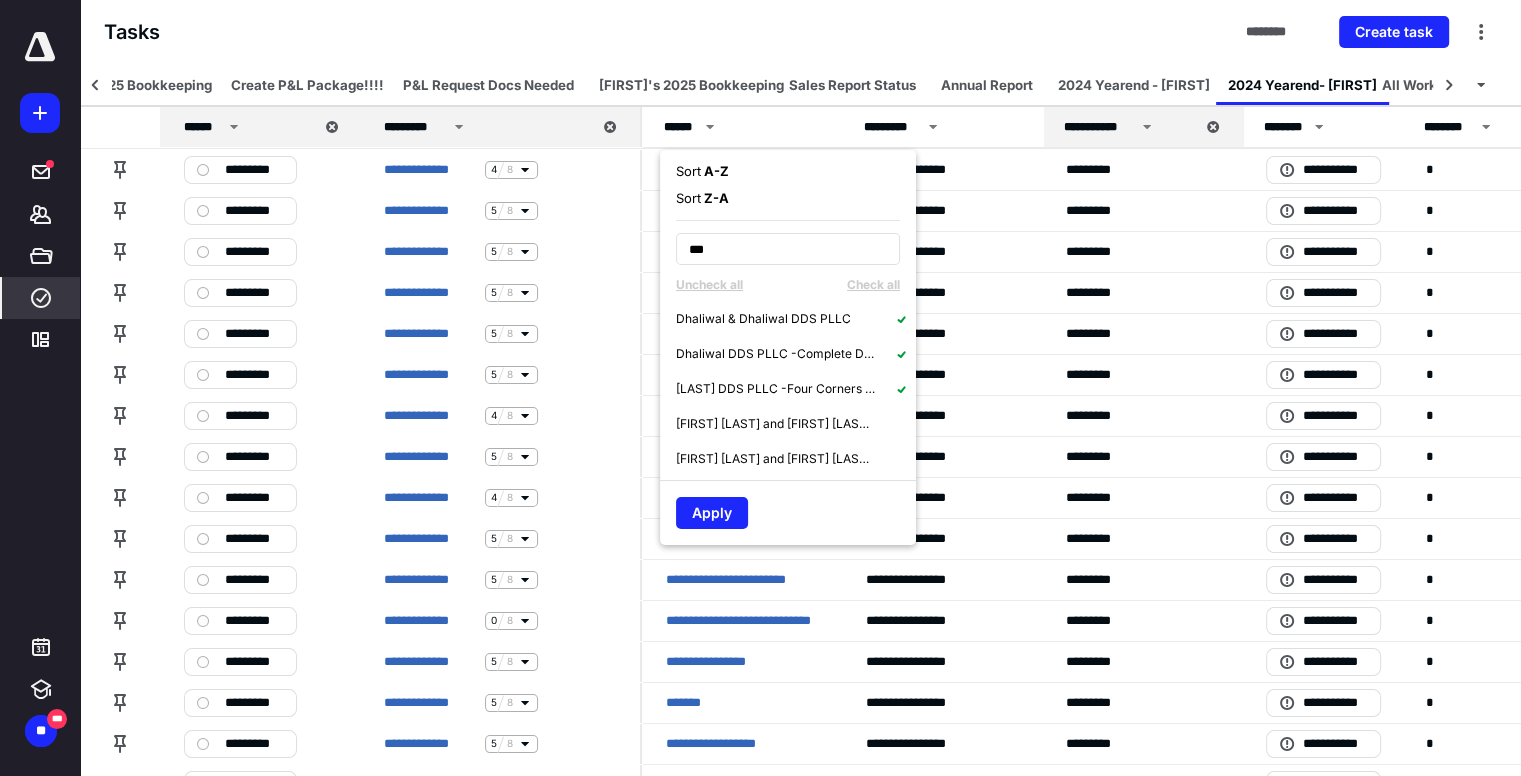 click on "[FIRST] [LAST] and [FIRST] [LAST] DDS PLLC" at bounding box center (776, 424) 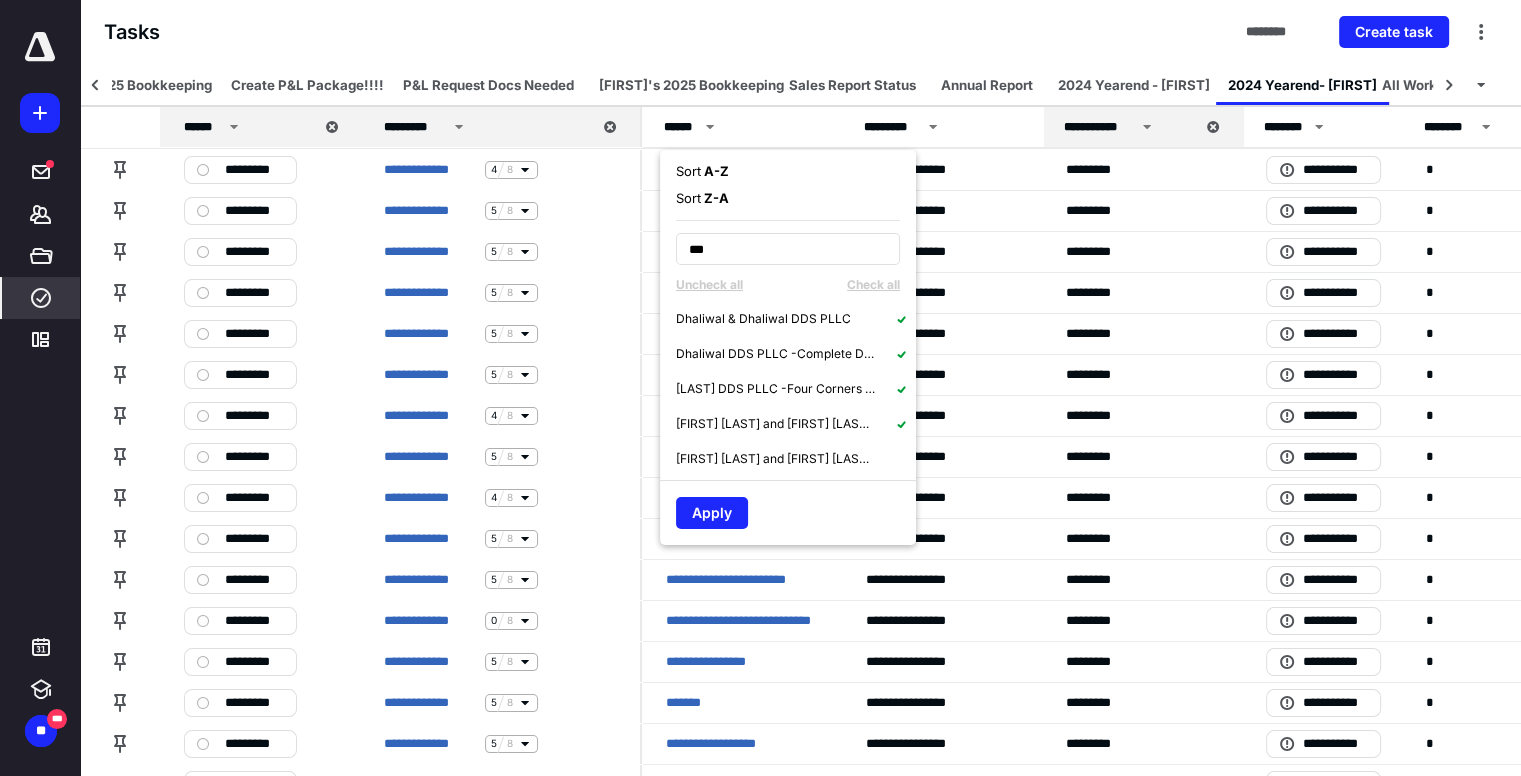 click on "[FIRST] [LAST] and [FIRST] [LAST], DDS, PLLC" at bounding box center [776, 459] 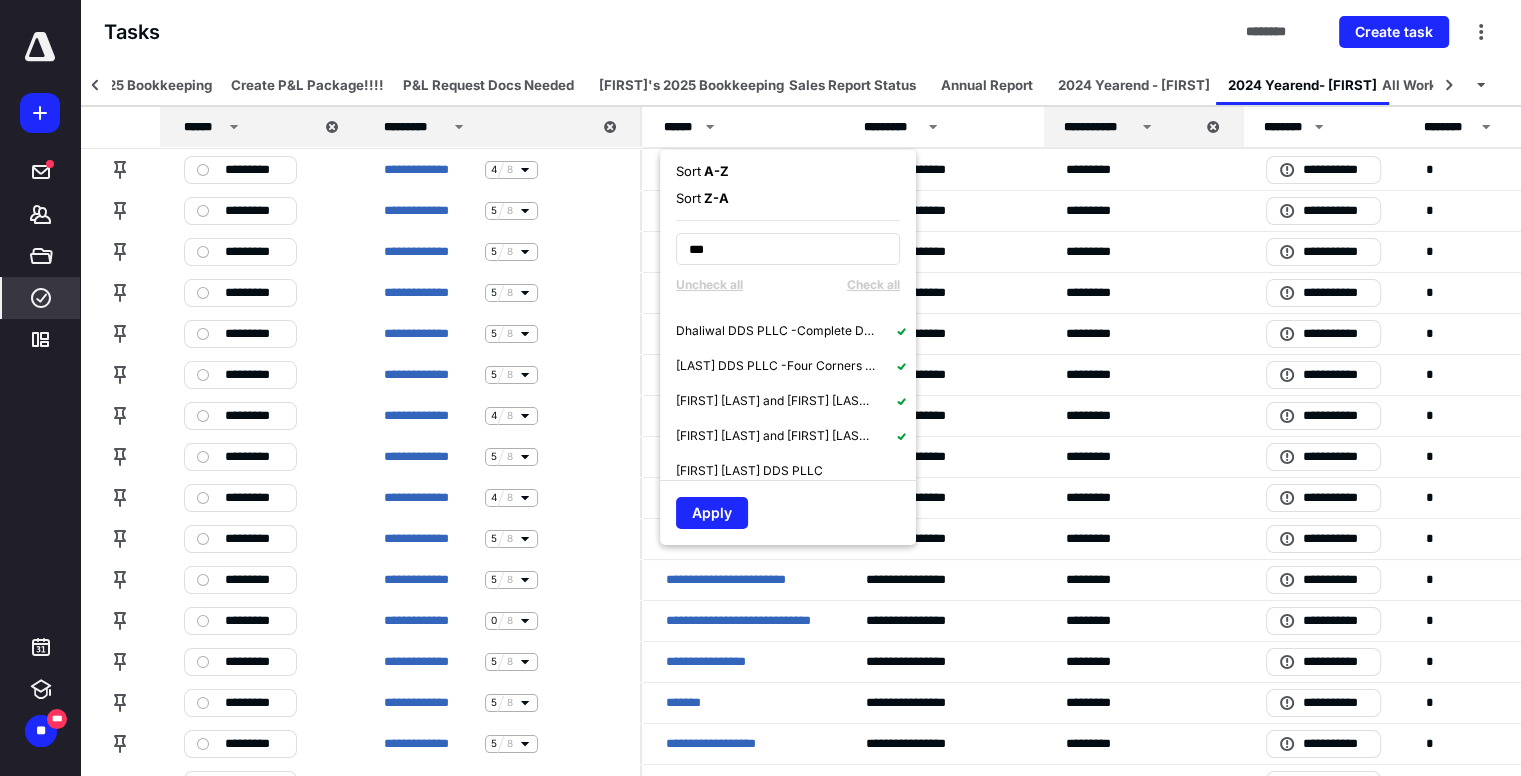 scroll, scrollTop: 35, scrollLeft: 0, axis: vertical 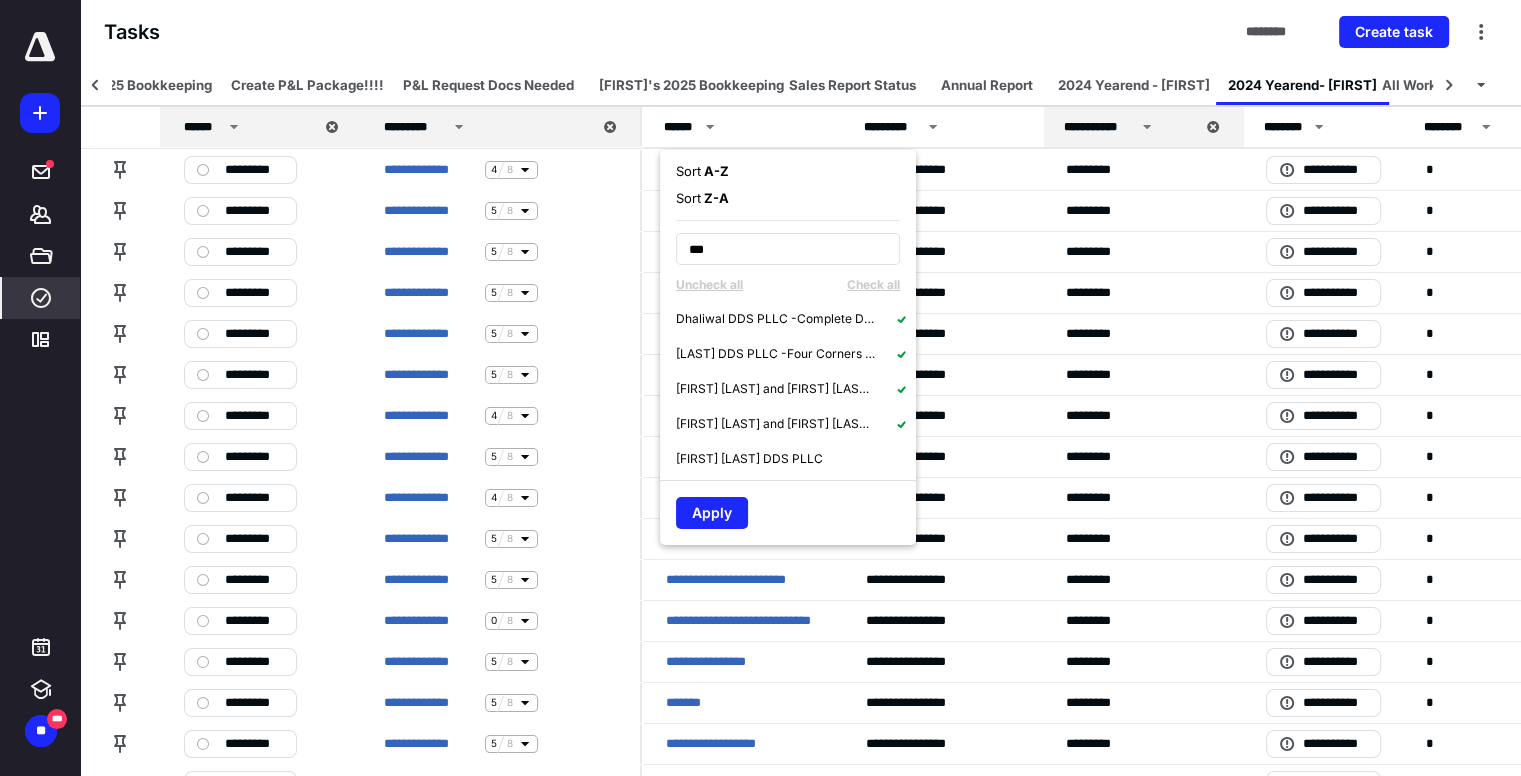 click on "[FIRST] [LAST] DDS PLLC" at bounding box center [749, 459] 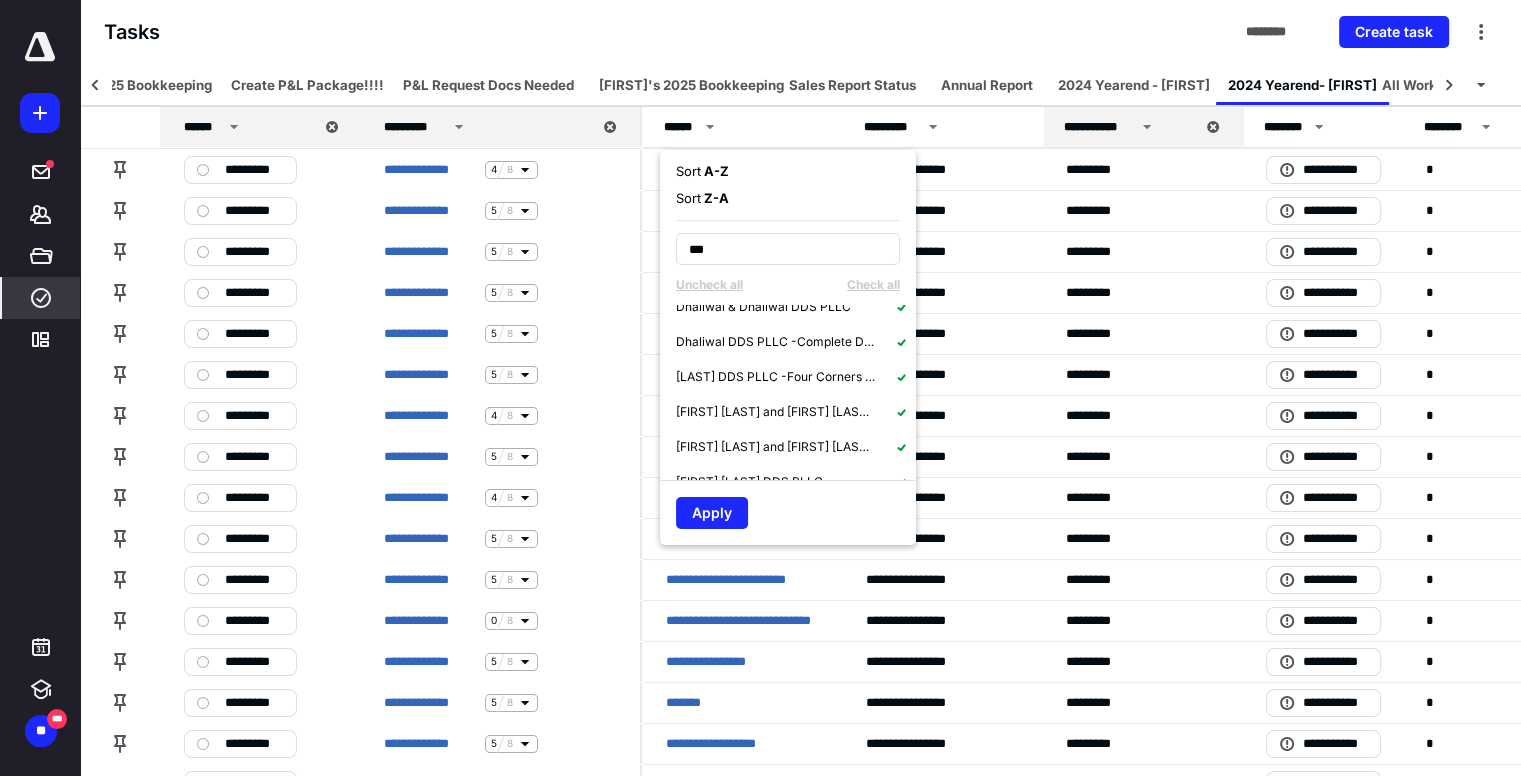 scroll, scrollTop: 0, scrollLeft: 0, axis: both 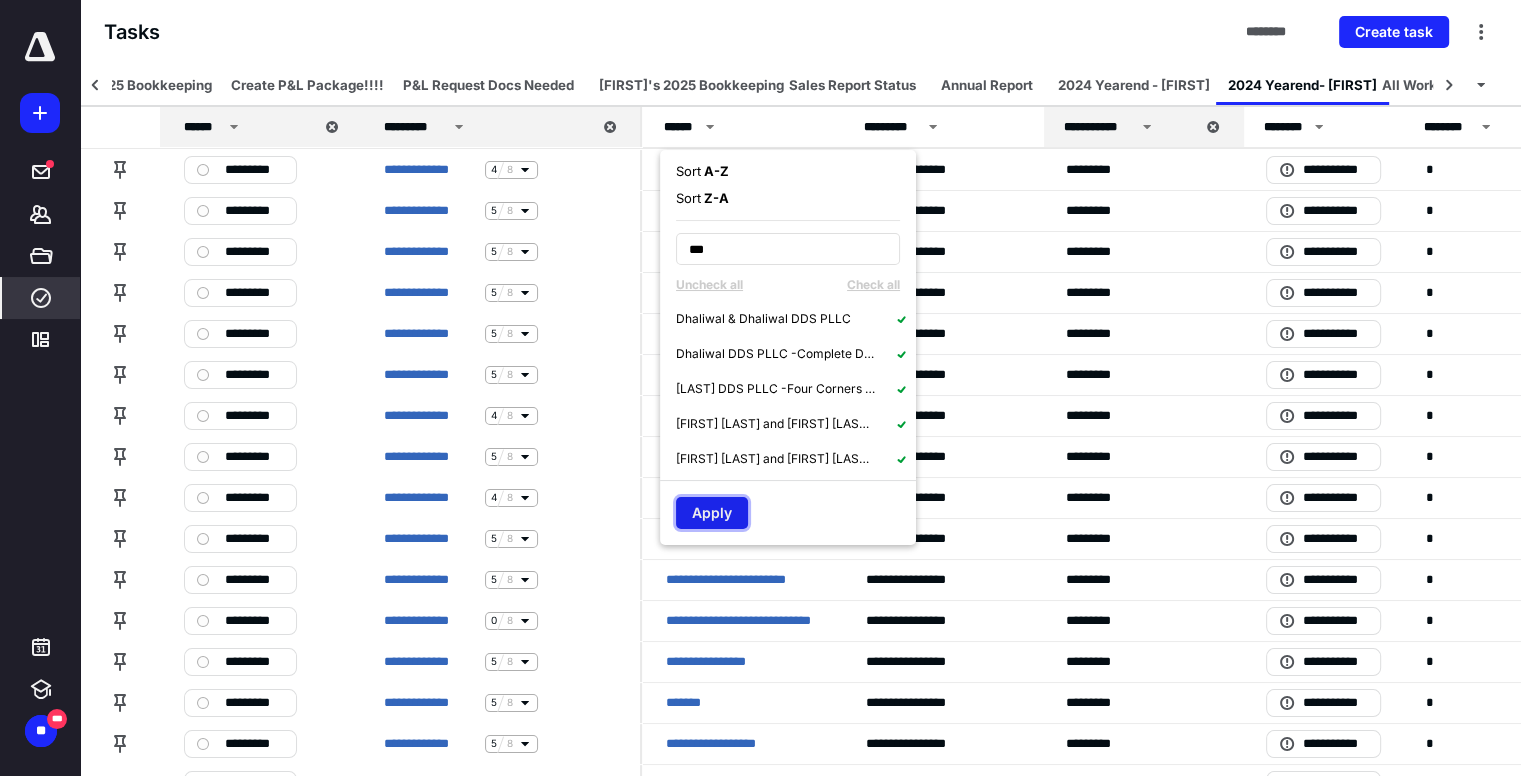click on "Apply" at bounding box center [712, 513] 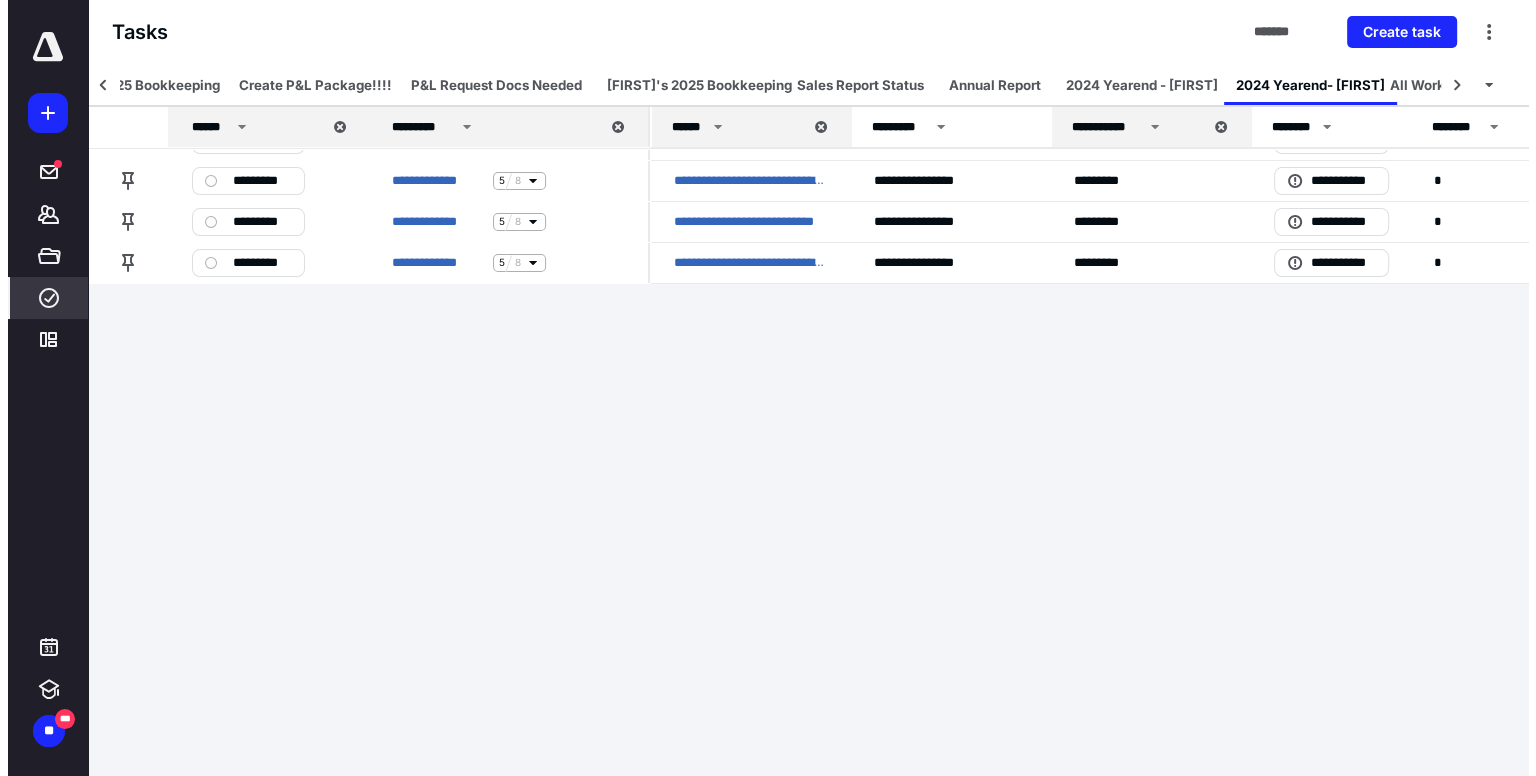 scroll, scrollTop: 0, scrollLeft: 0, axis: both 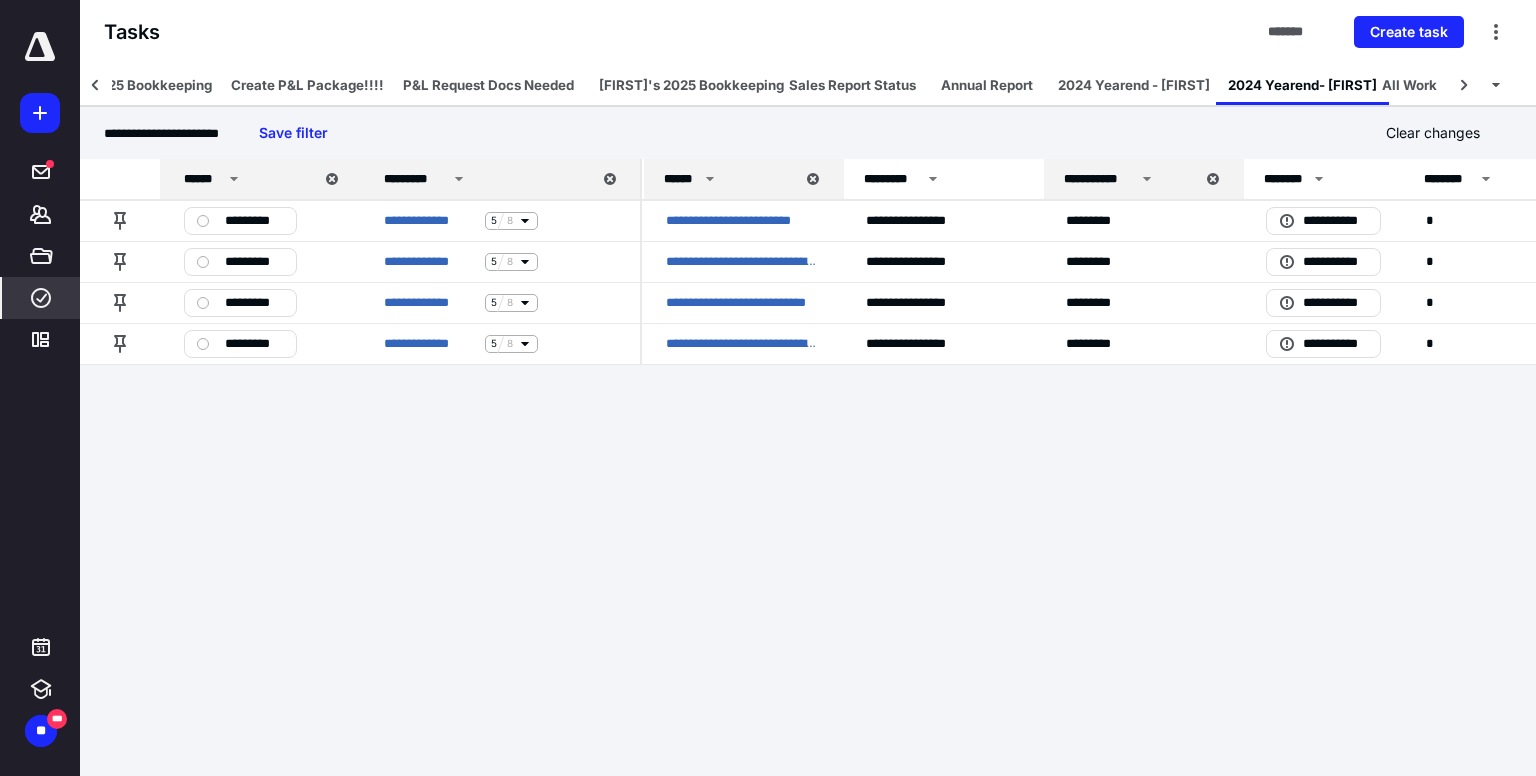 click 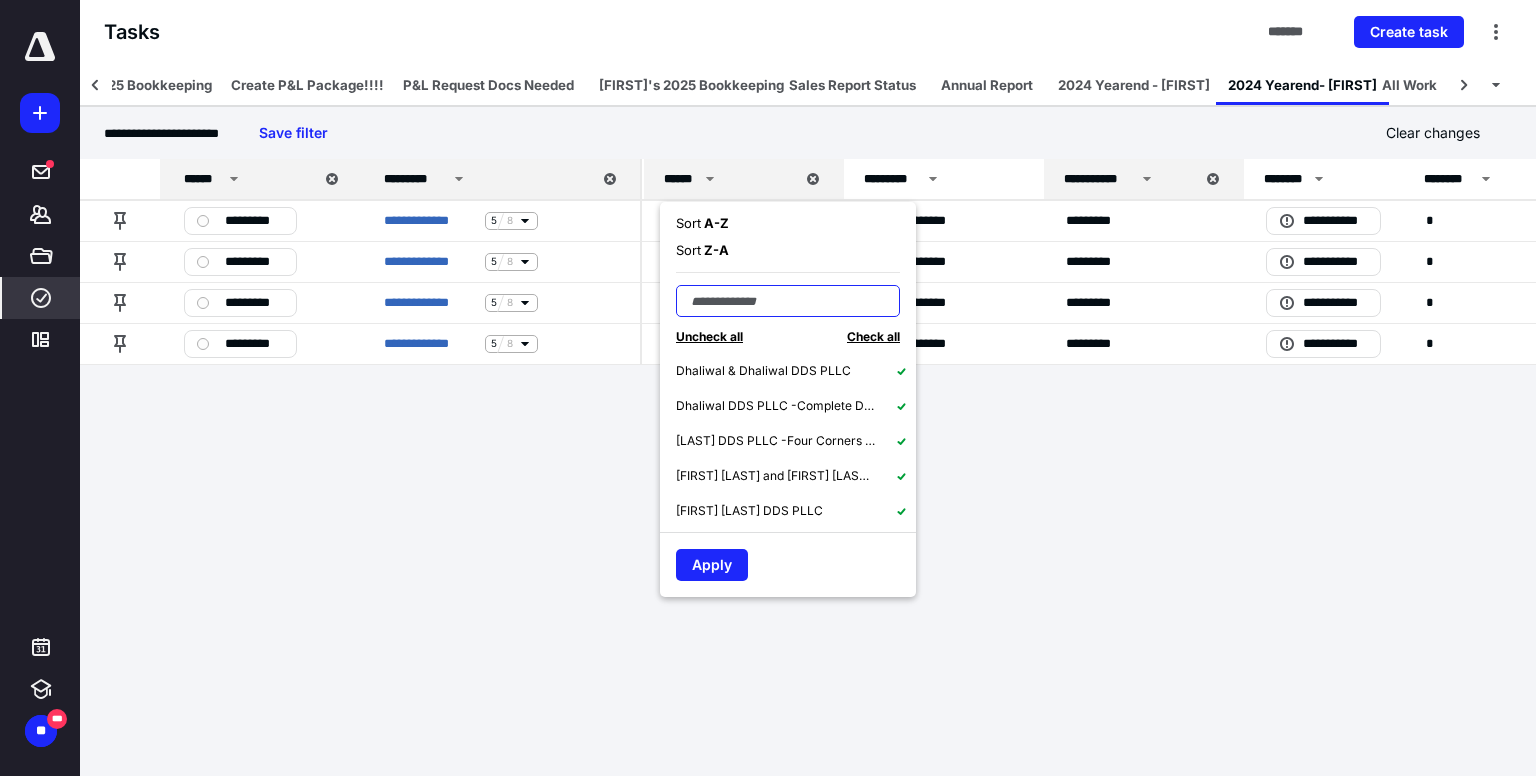 click at bounding box center (788, 301) 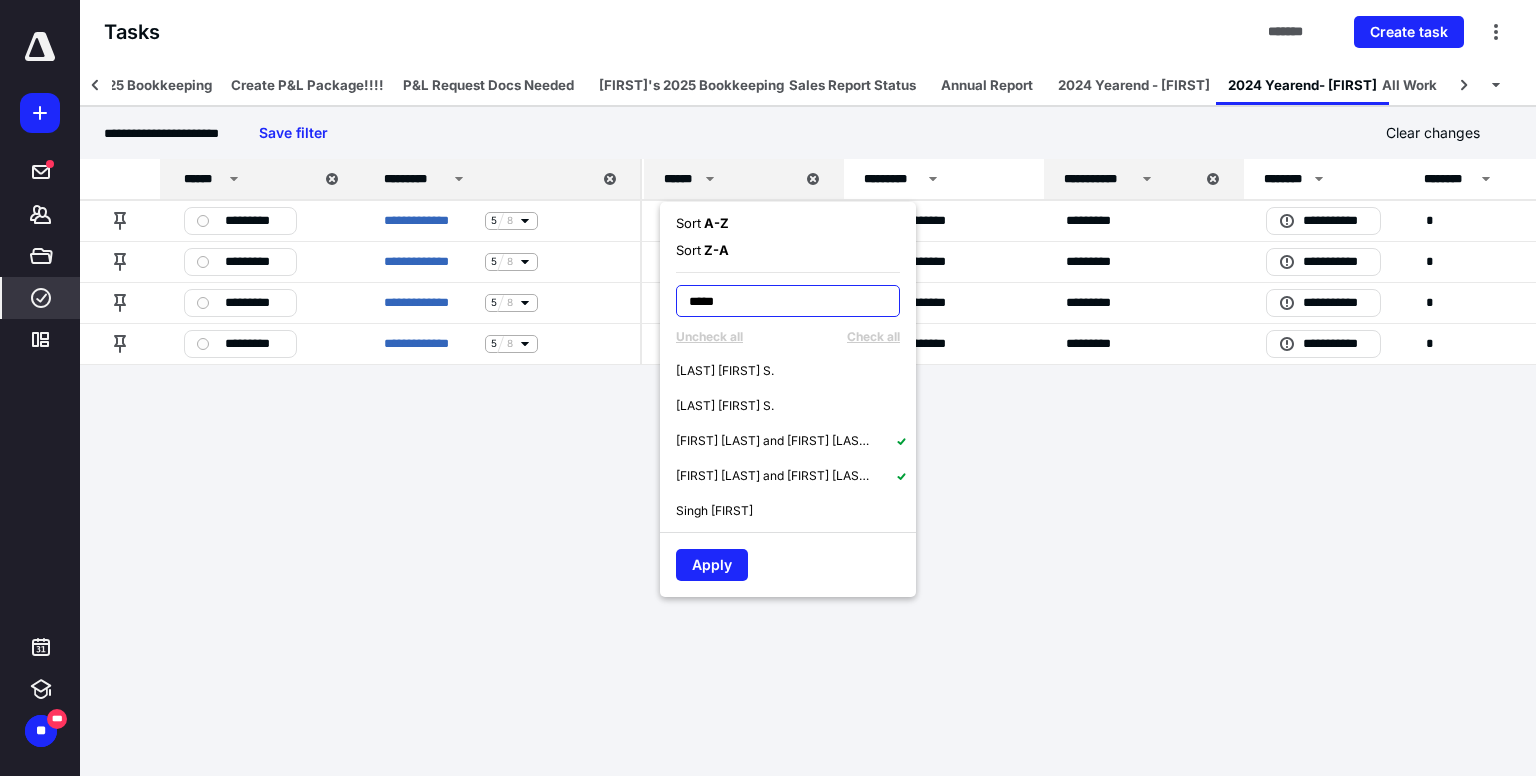 click on "*****" at bounding box center (788, 301) 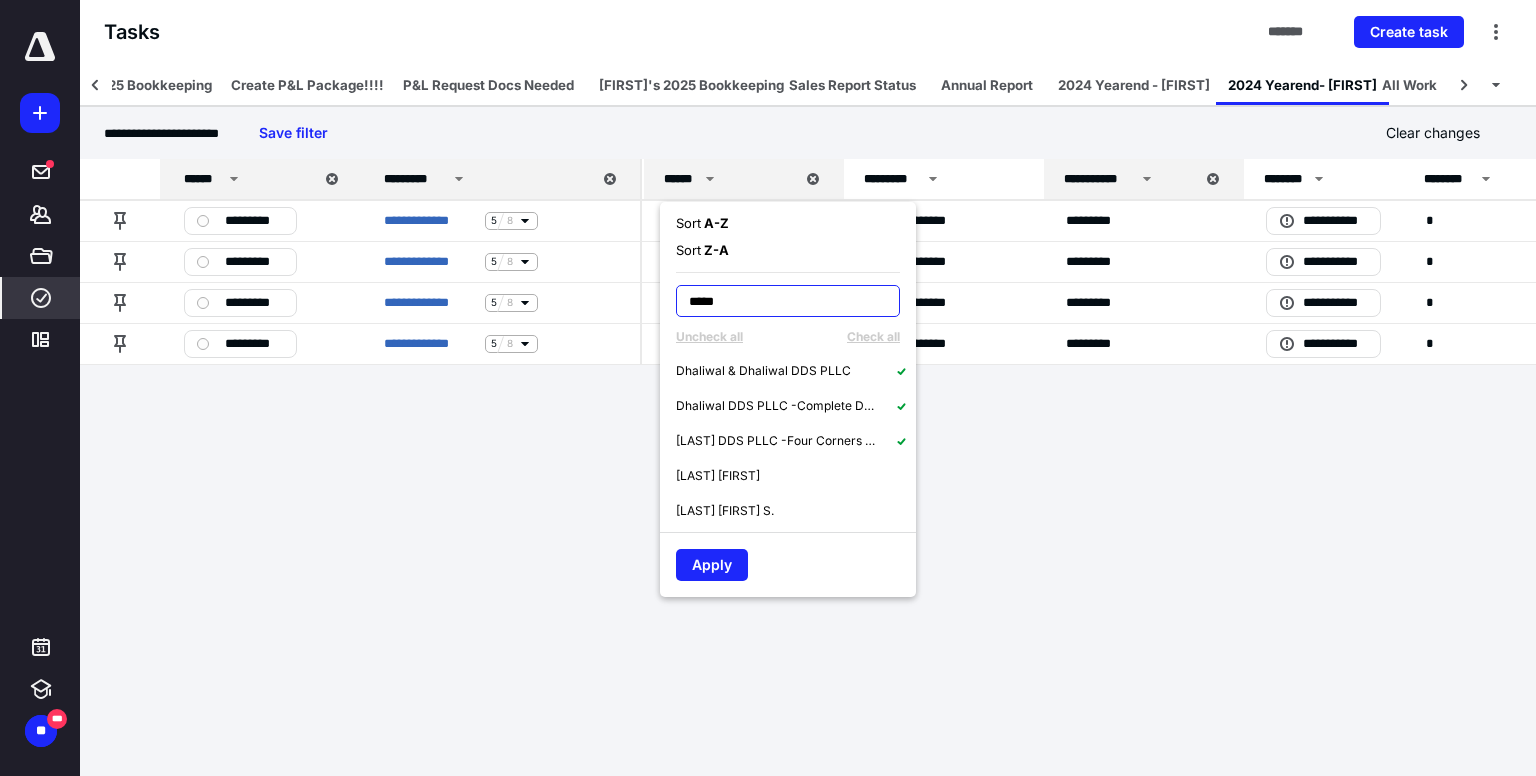 click on "*****" at bounding box center (788, 301) 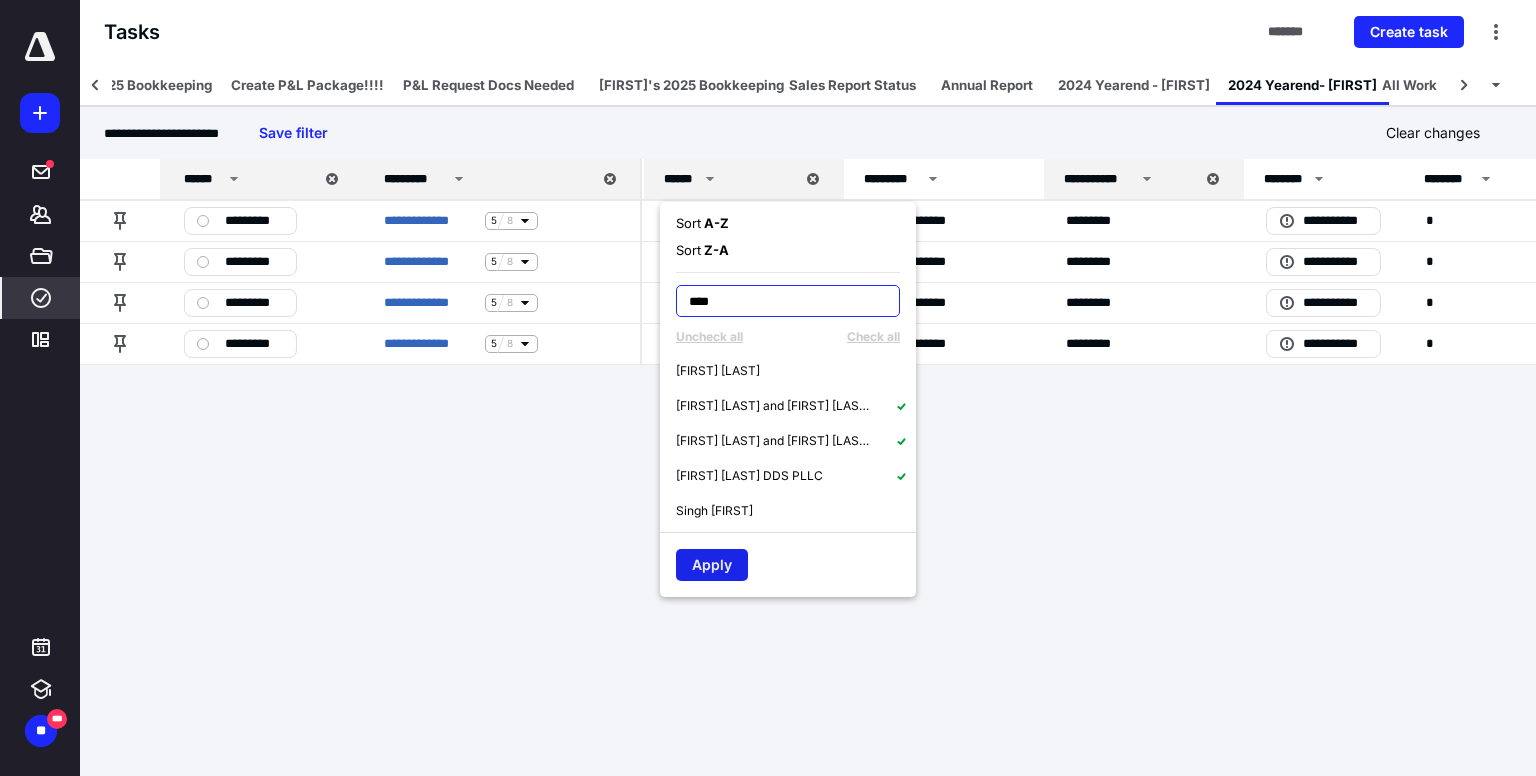 type on "****" 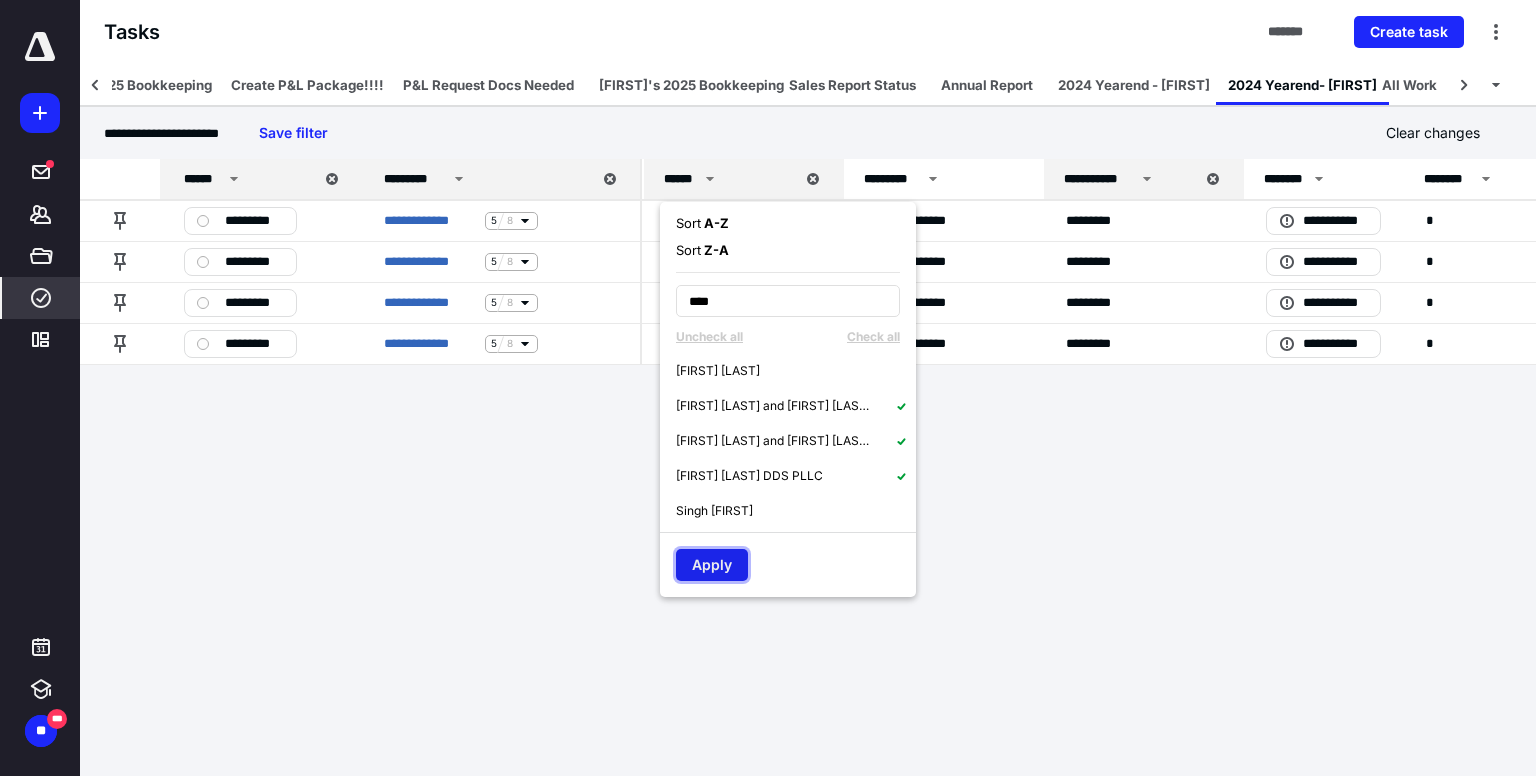 click on "Apply" at bounding box center [712, 565] 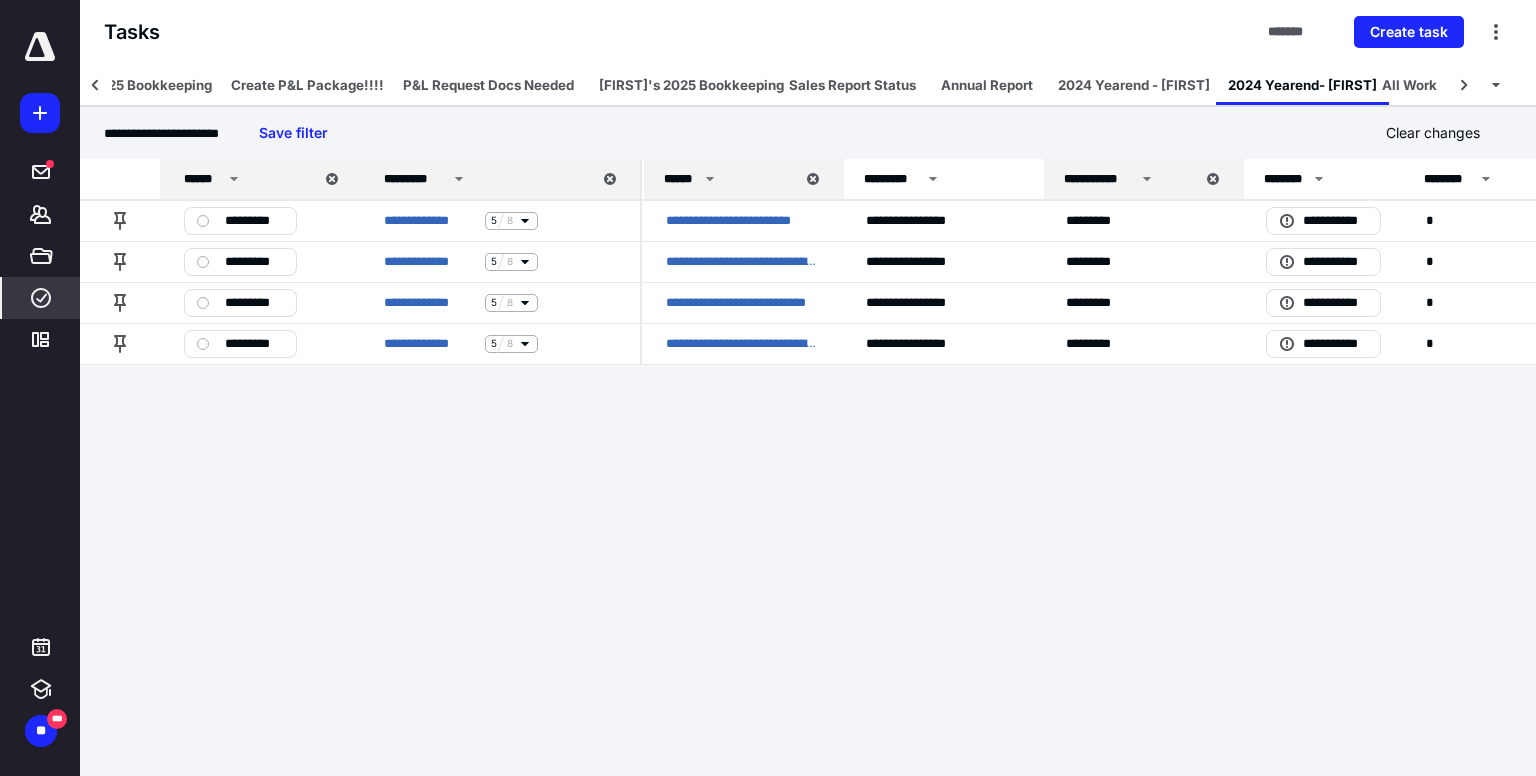 click 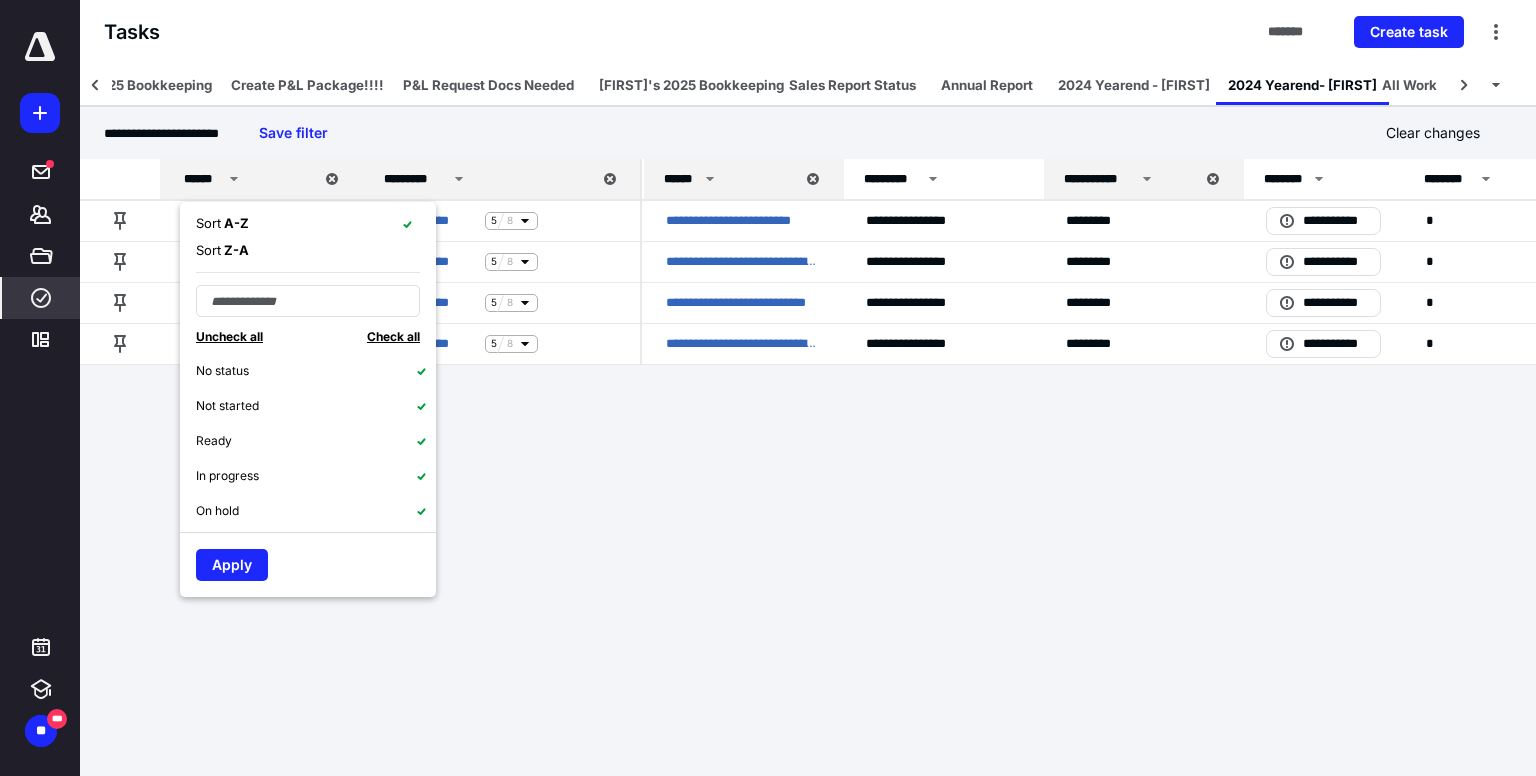 click on "**********" at bounding box center (808, 133) 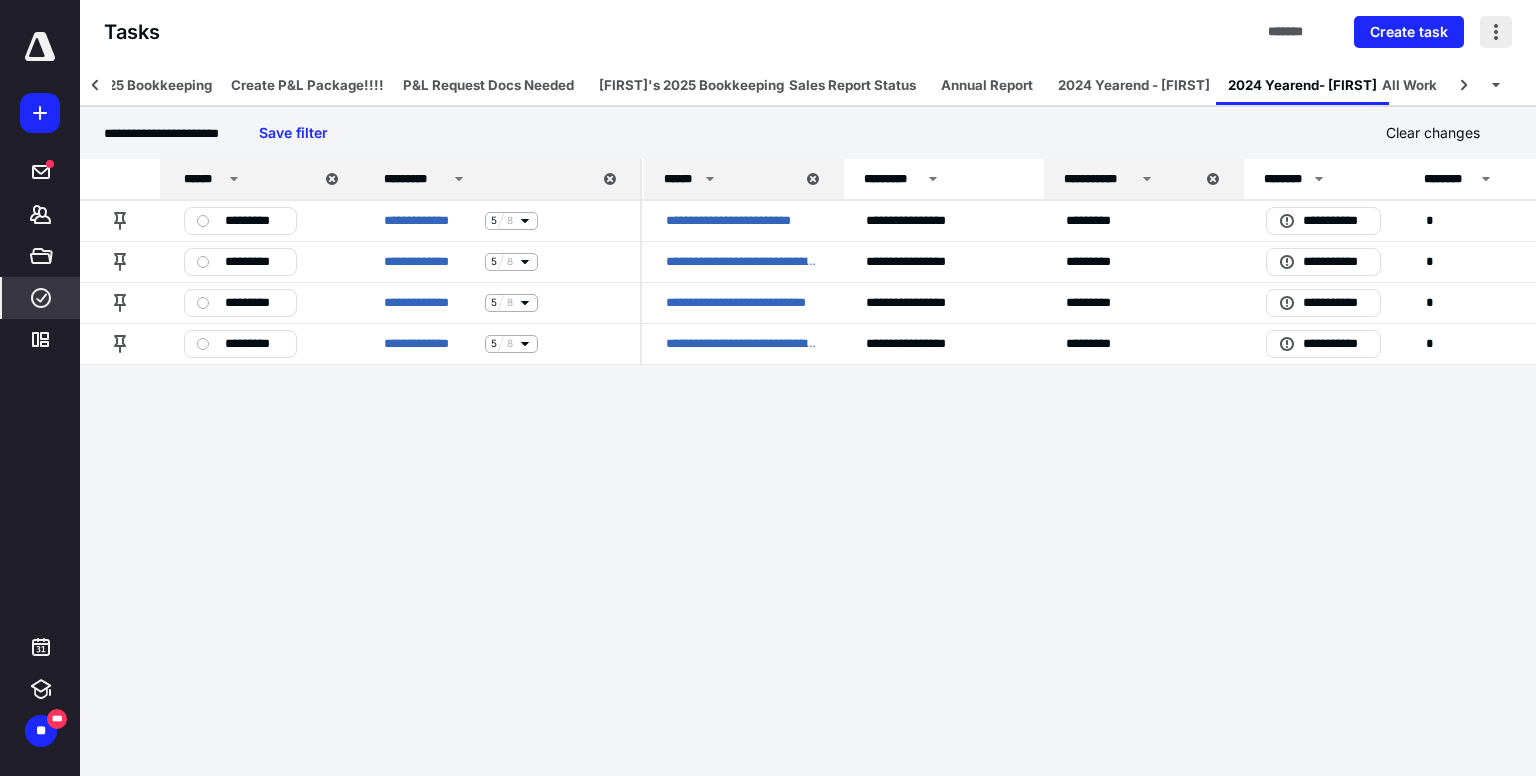 click at bounding box center (1496, 32) 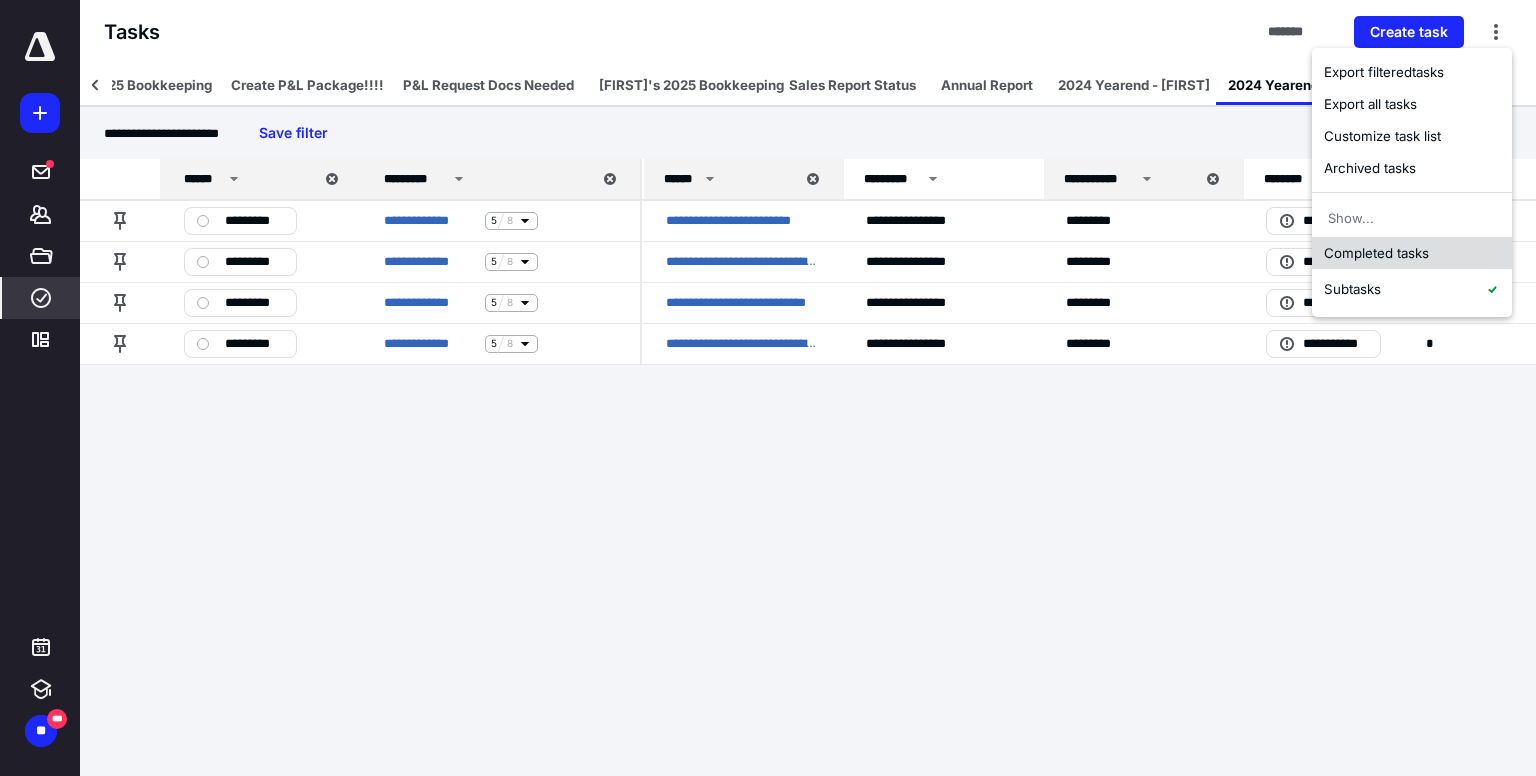 click on "Completed tasks" at bounding box center (1412, 253) 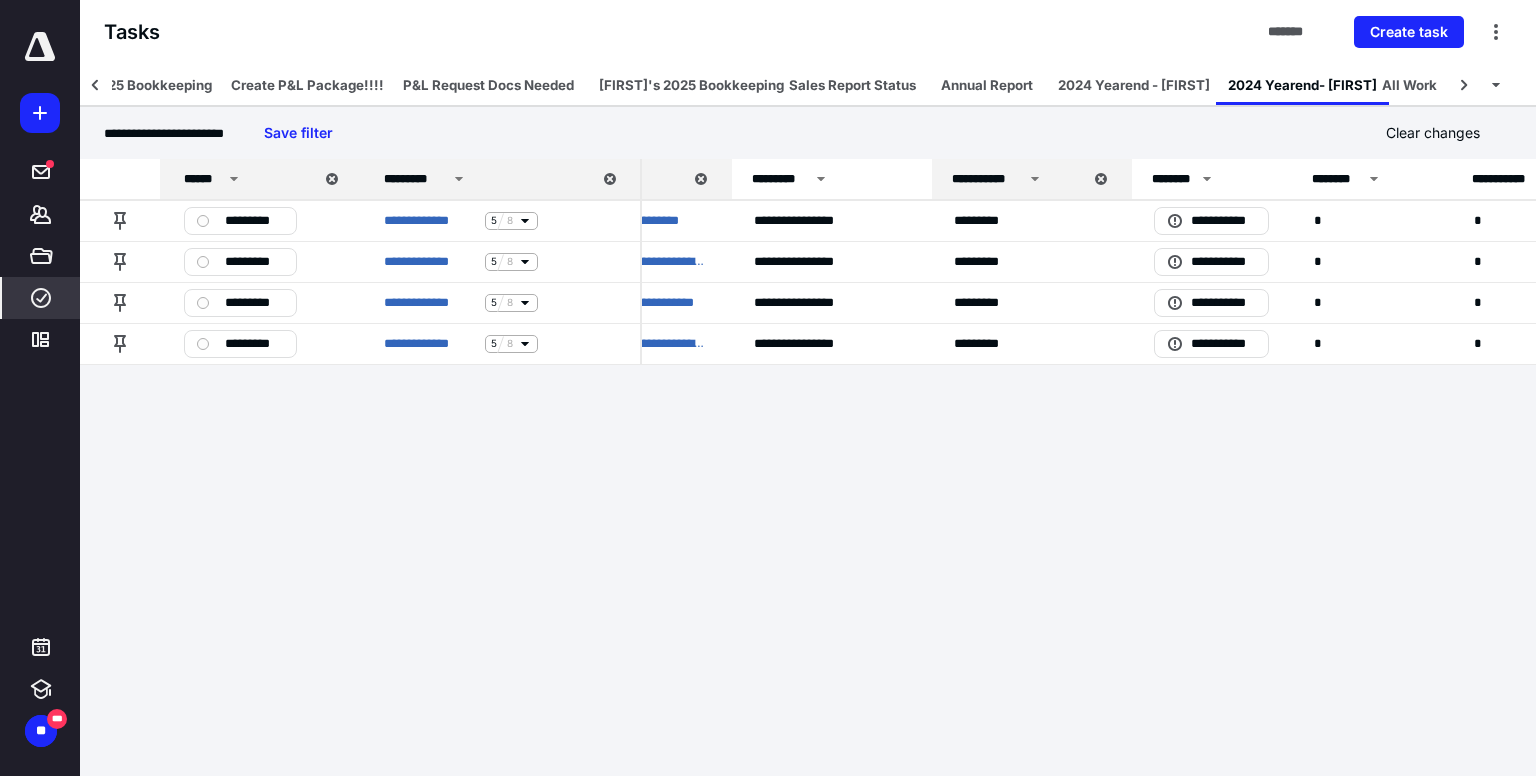 scroll, scrollTop: 0, scrollLeft: 0, axis: both 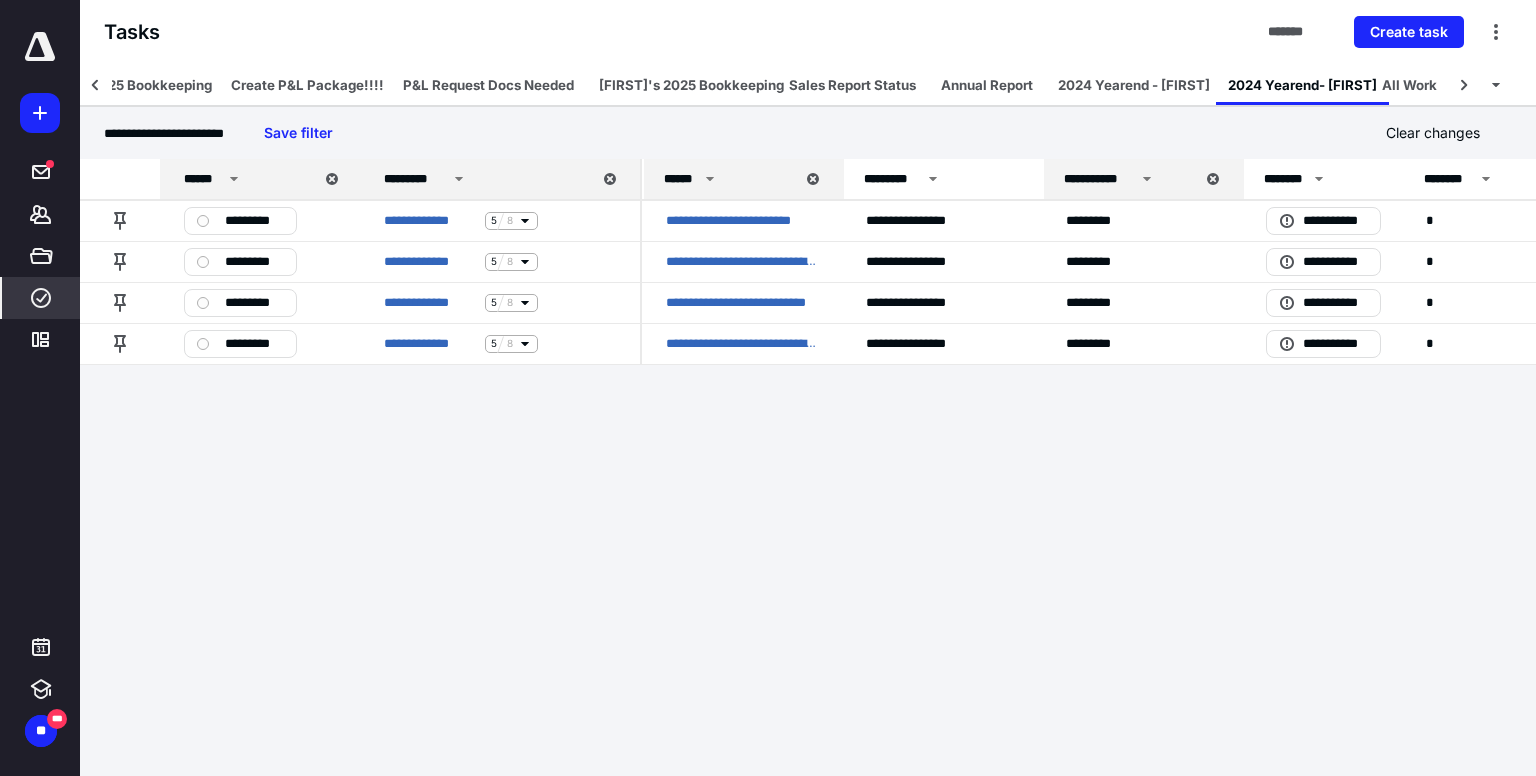 click 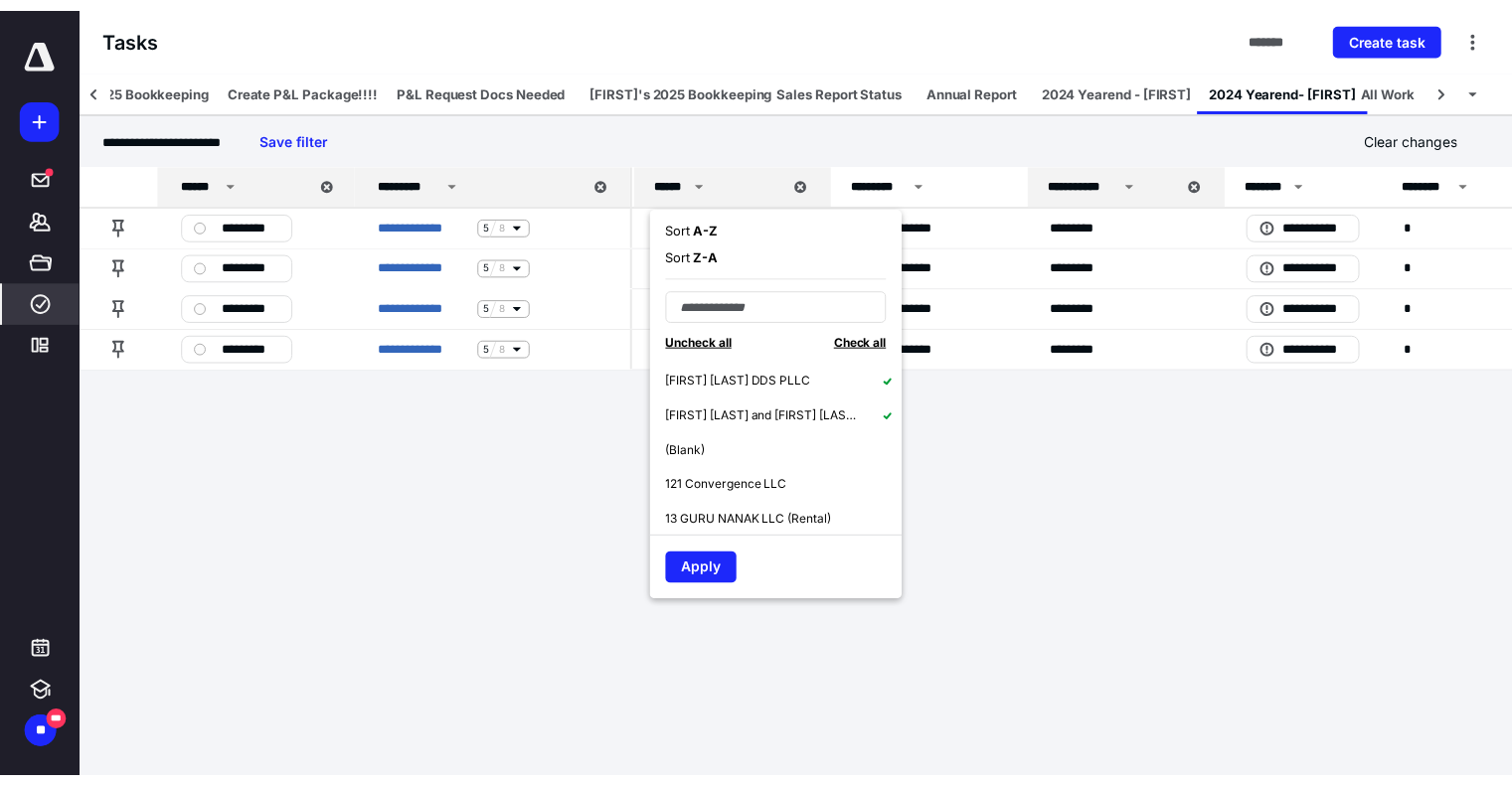 scroll, scrollTop: 99, scrollLeft: 0, axis: vertical 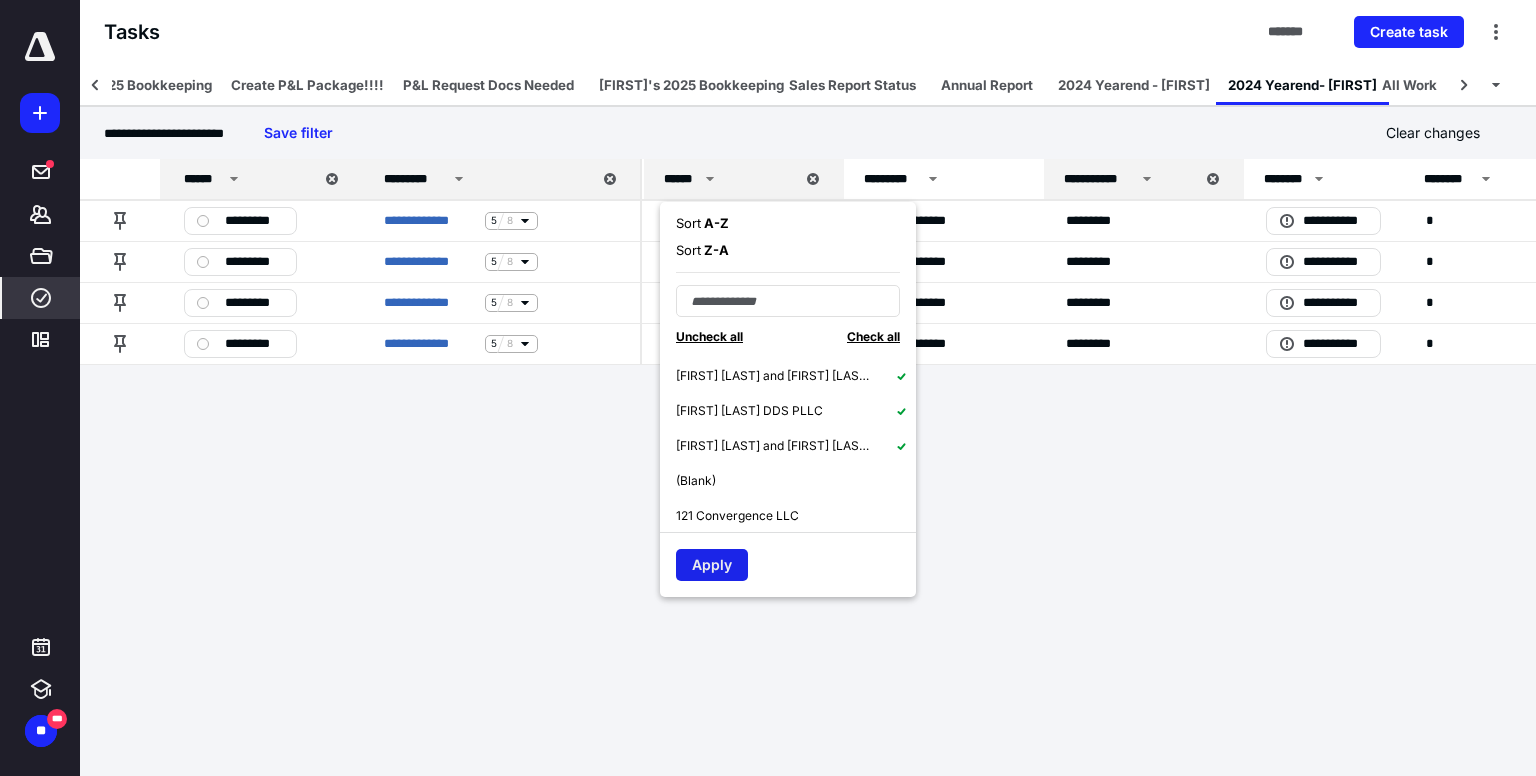 click on "Apply" at bounding box center (712, 565) 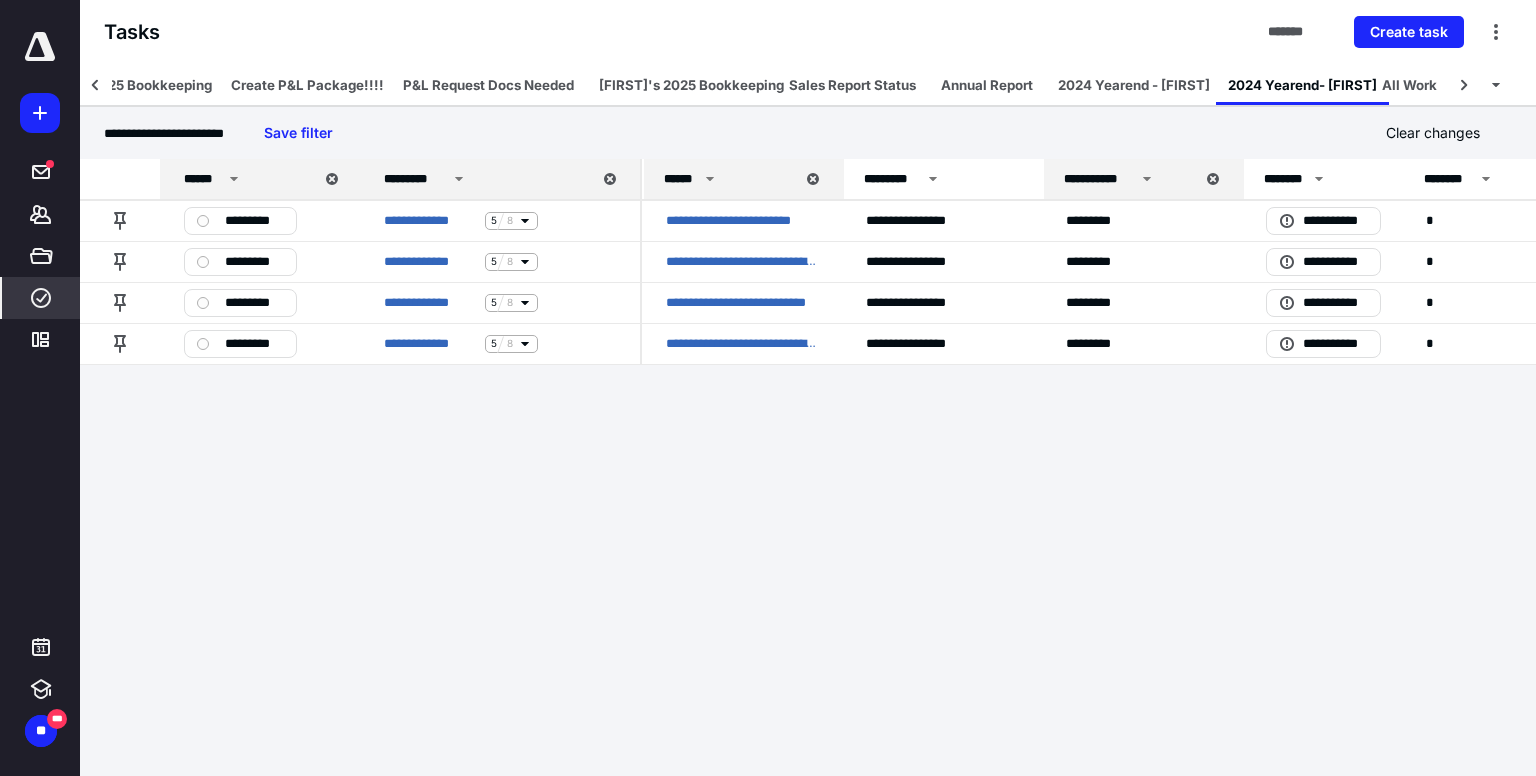 click 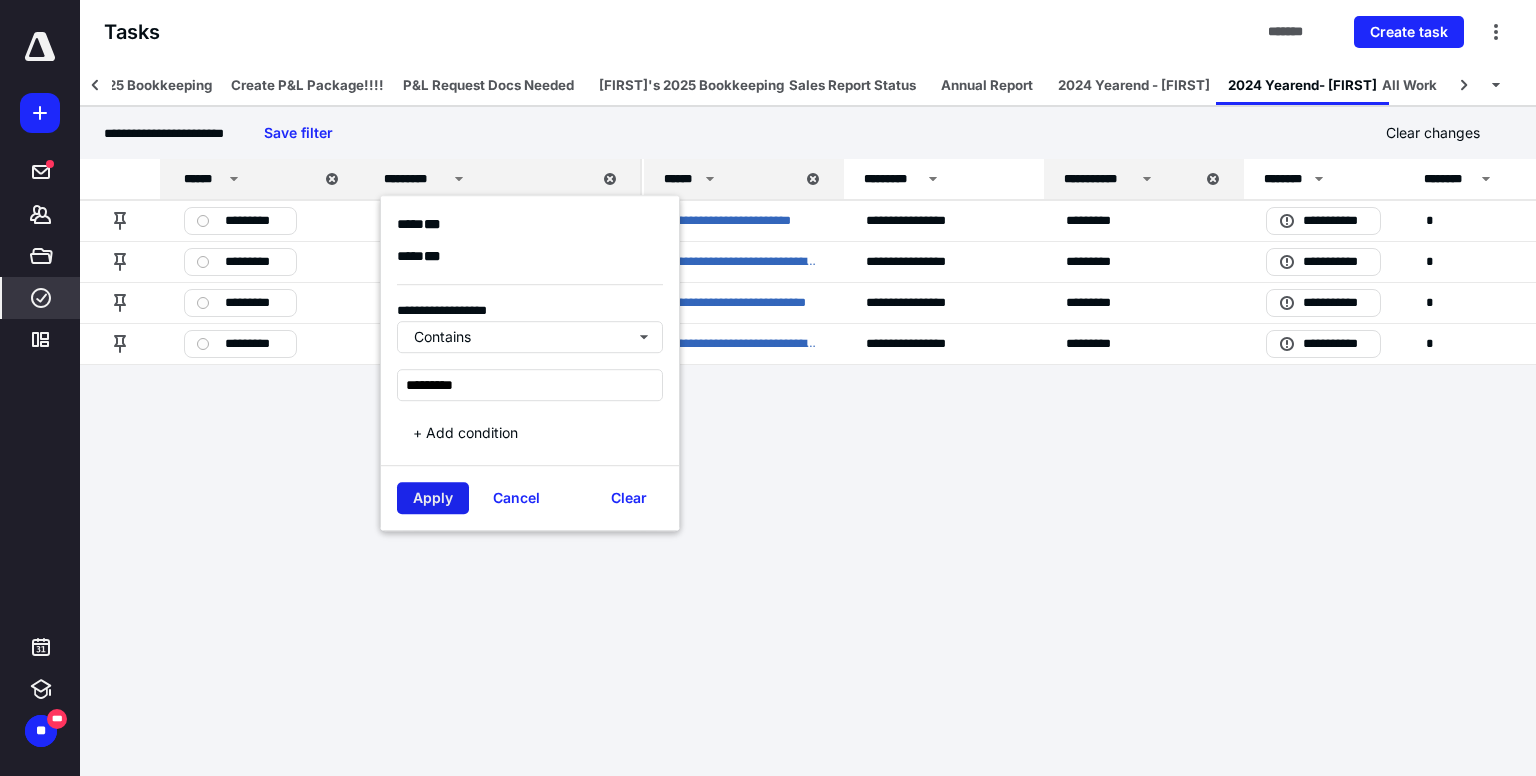click on "Apply" at bounding box center (433, 498) 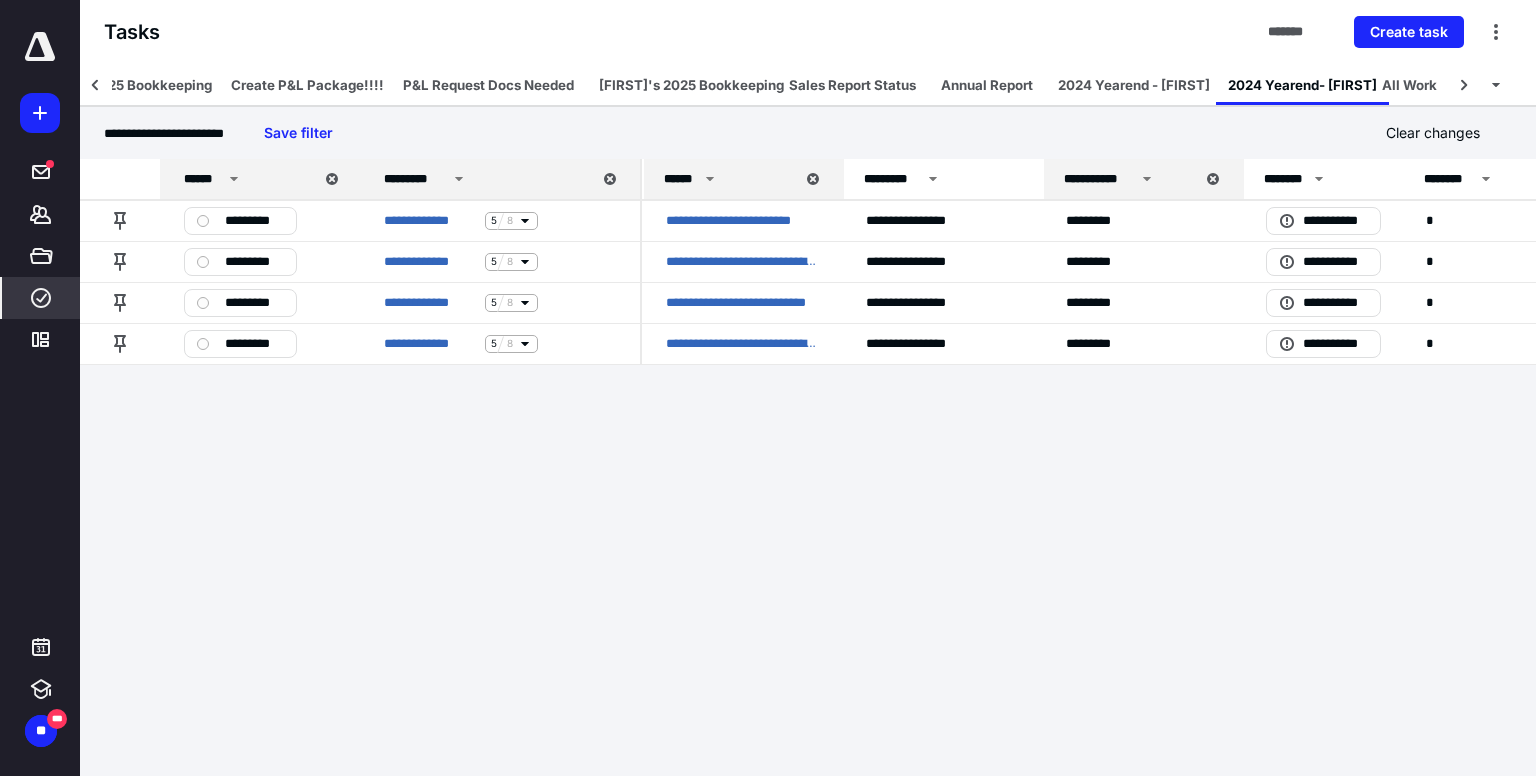 click 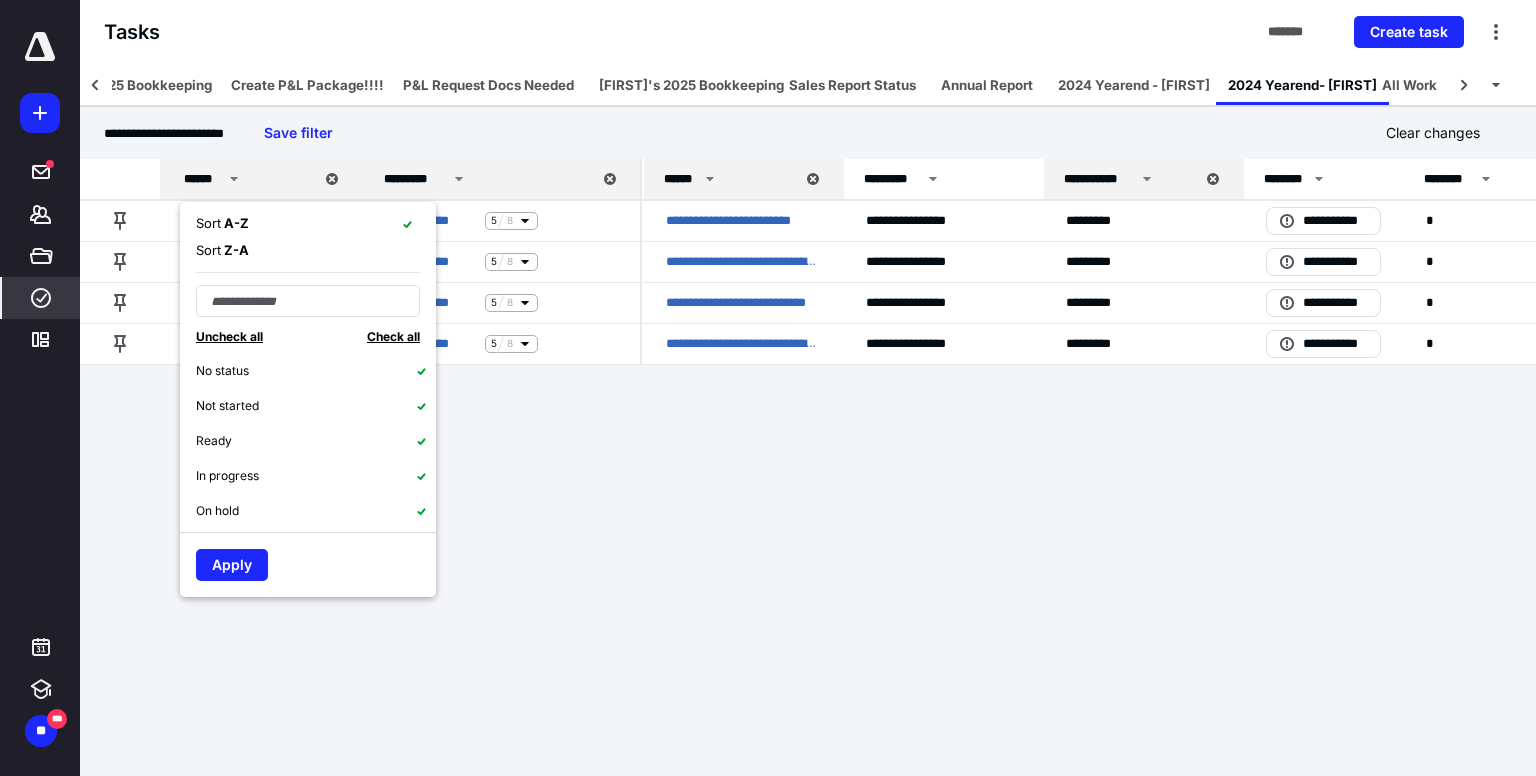 click on "Sort   A  -  Z Sort   Z  -  A Uncheck all Check all No status Not started Ready In progress On hold Draft Needs review With client Completed Manager Review - Completed Tax Return - Filed Email sent to Client After Tax Deadline no response  Client filed  Manager Needs to Review complete in SOS SOLD Called/emailed Not filing/ Business Closed waiting for cc and fuel fees Clear review notes Client not responding Off Boarded Year End  Called year end client  Business is closed With Bookkeeper Year-End  Good Through August New Company in 2024 paid New Company On Hold Unresponsive Client Sara Review  Blaine Review Review completed- set to audit Only Loan balances pending quaterly cc fees and invoice bookkeeping pending  Internal Queries Extension Filed login not working year end client Deliverable KAren has to give Xero access harjeet has to review extension filed India Team Review Pending with Mick Rental - year end  Varinder has to check pending 2024- Prince operations not started waiting card 1891 new company" at bounding box center (308, 399) 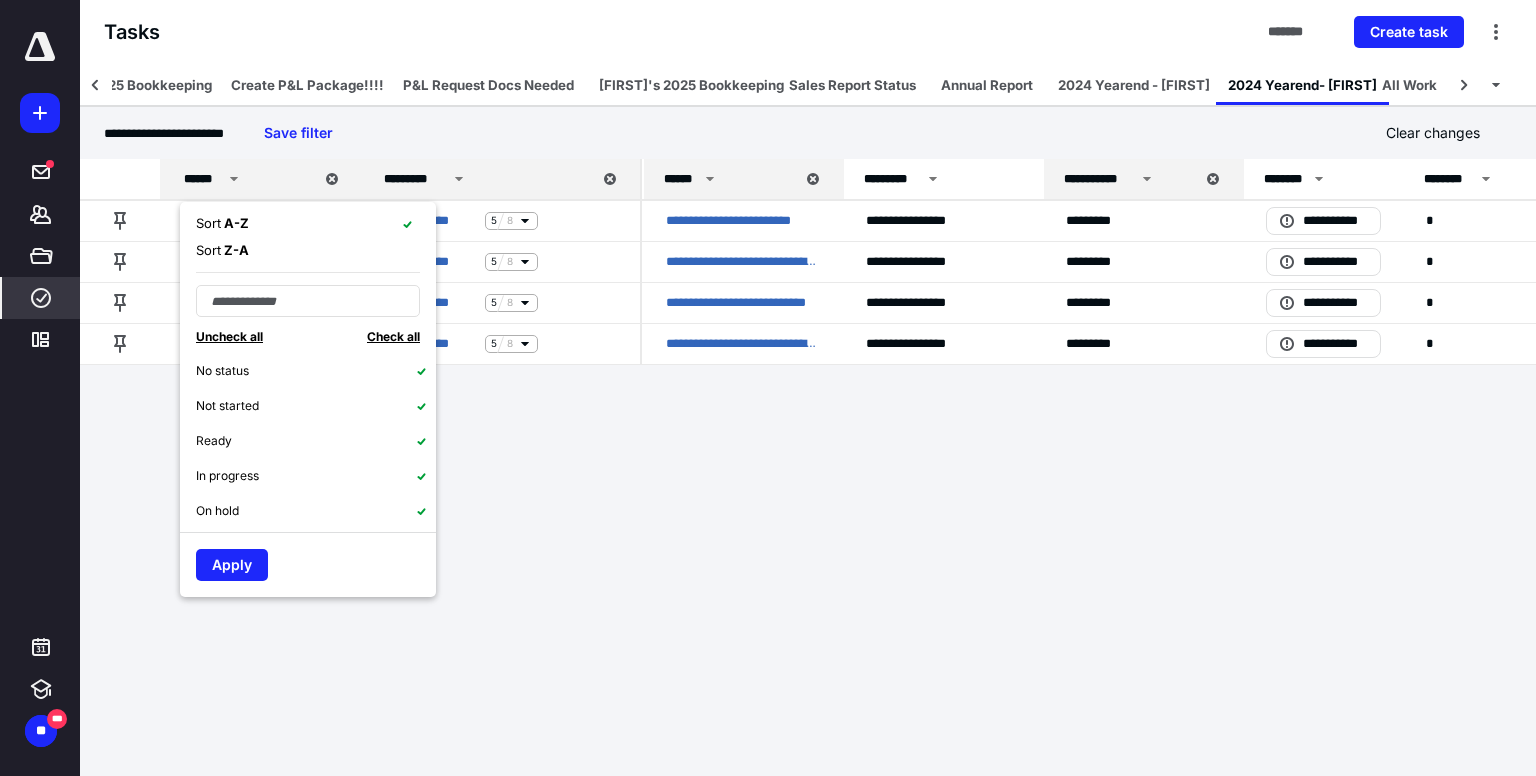 click on "Check all" at bounding box center (393, 336) 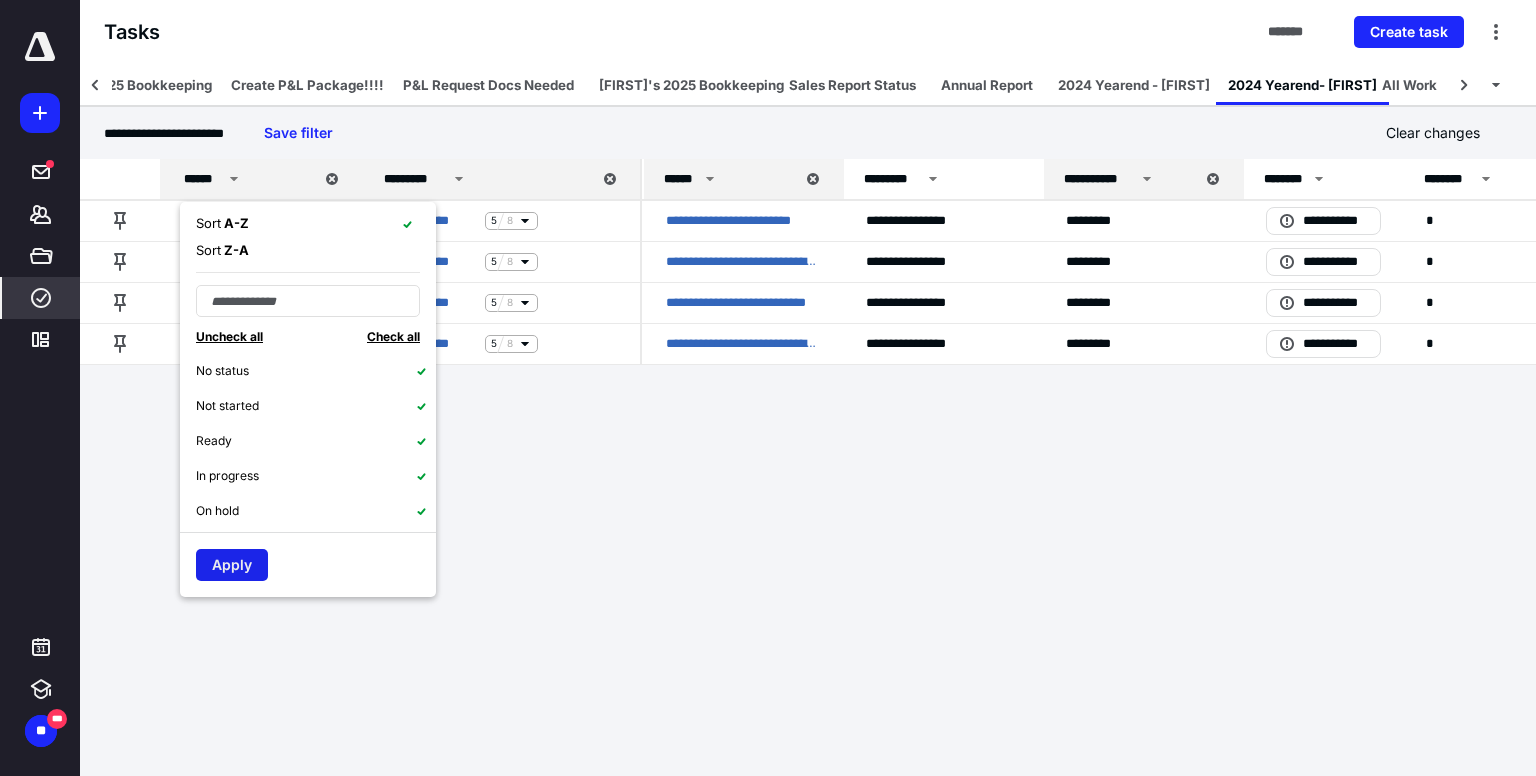 click on "Apply" at bounding box center (232, 565) 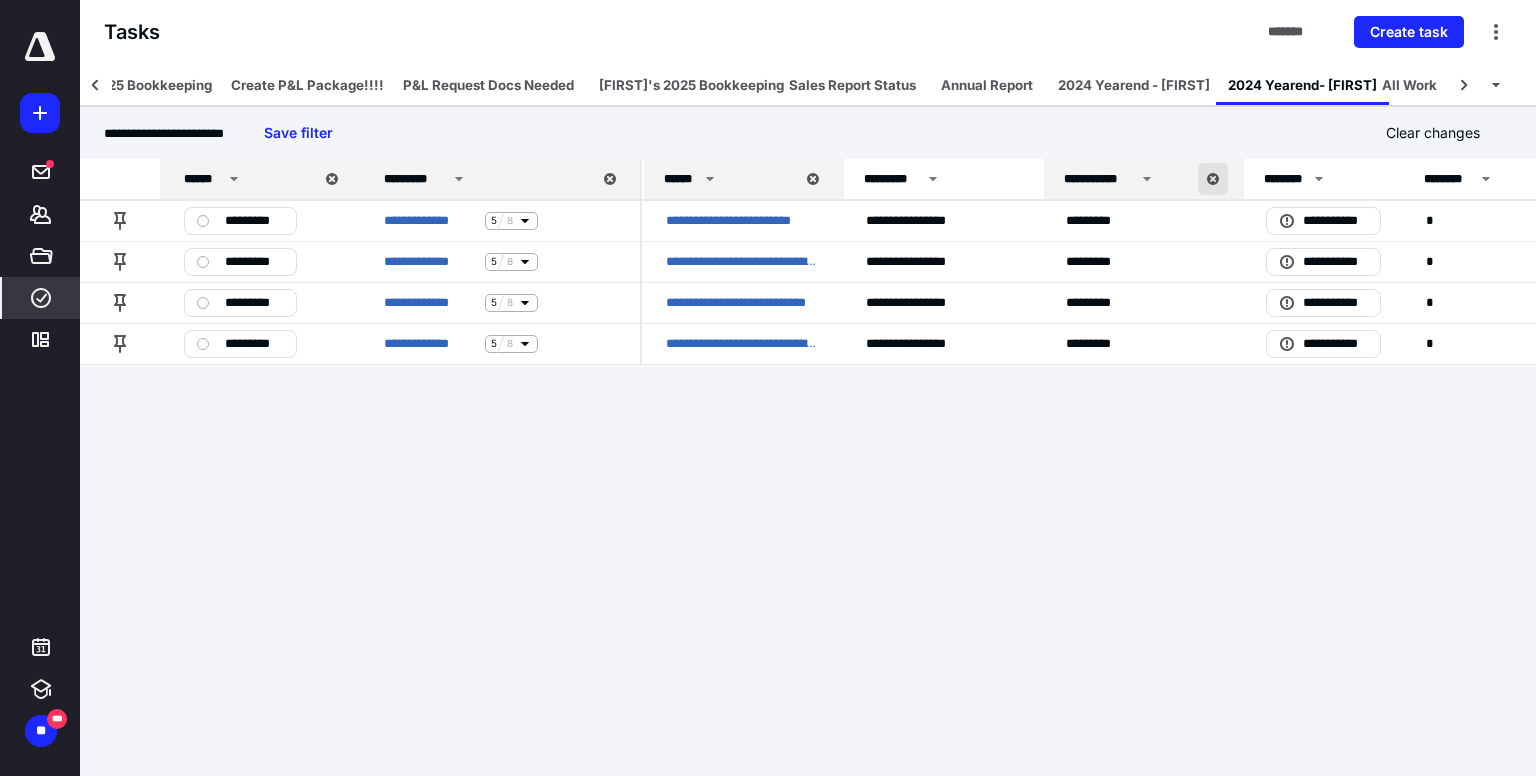 click at bounding box center (1213, 179) 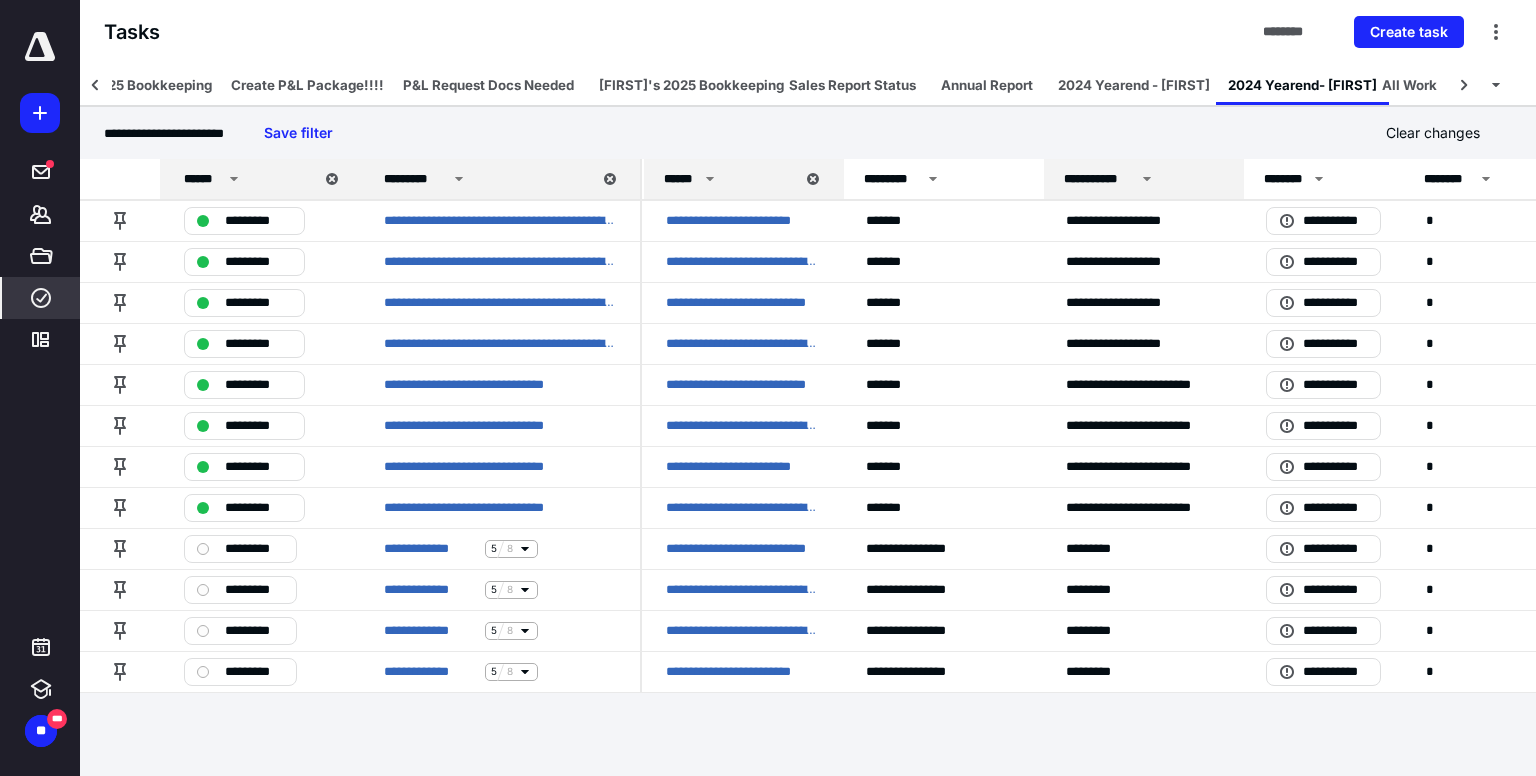click 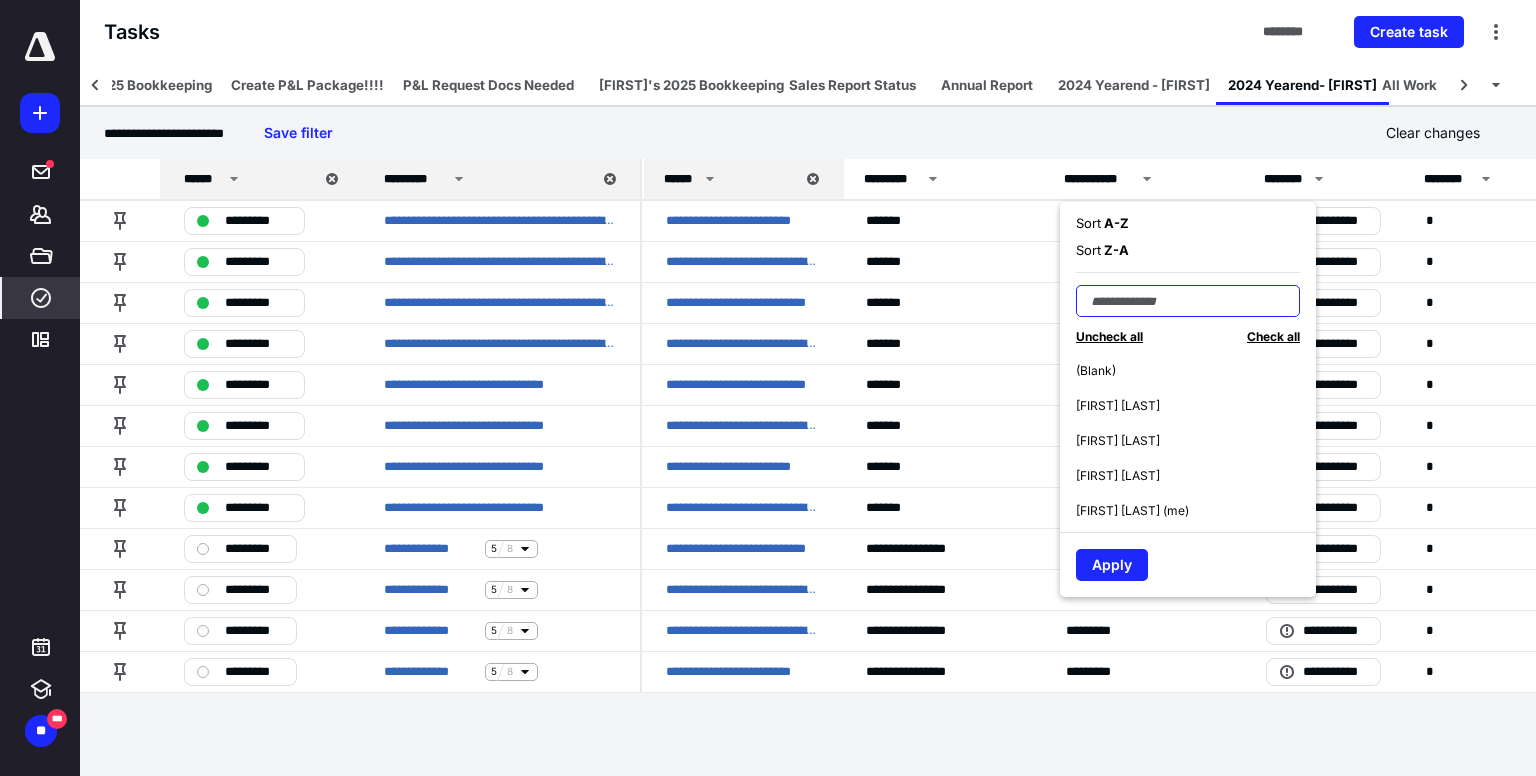 click at bounding box center (1188, 301) 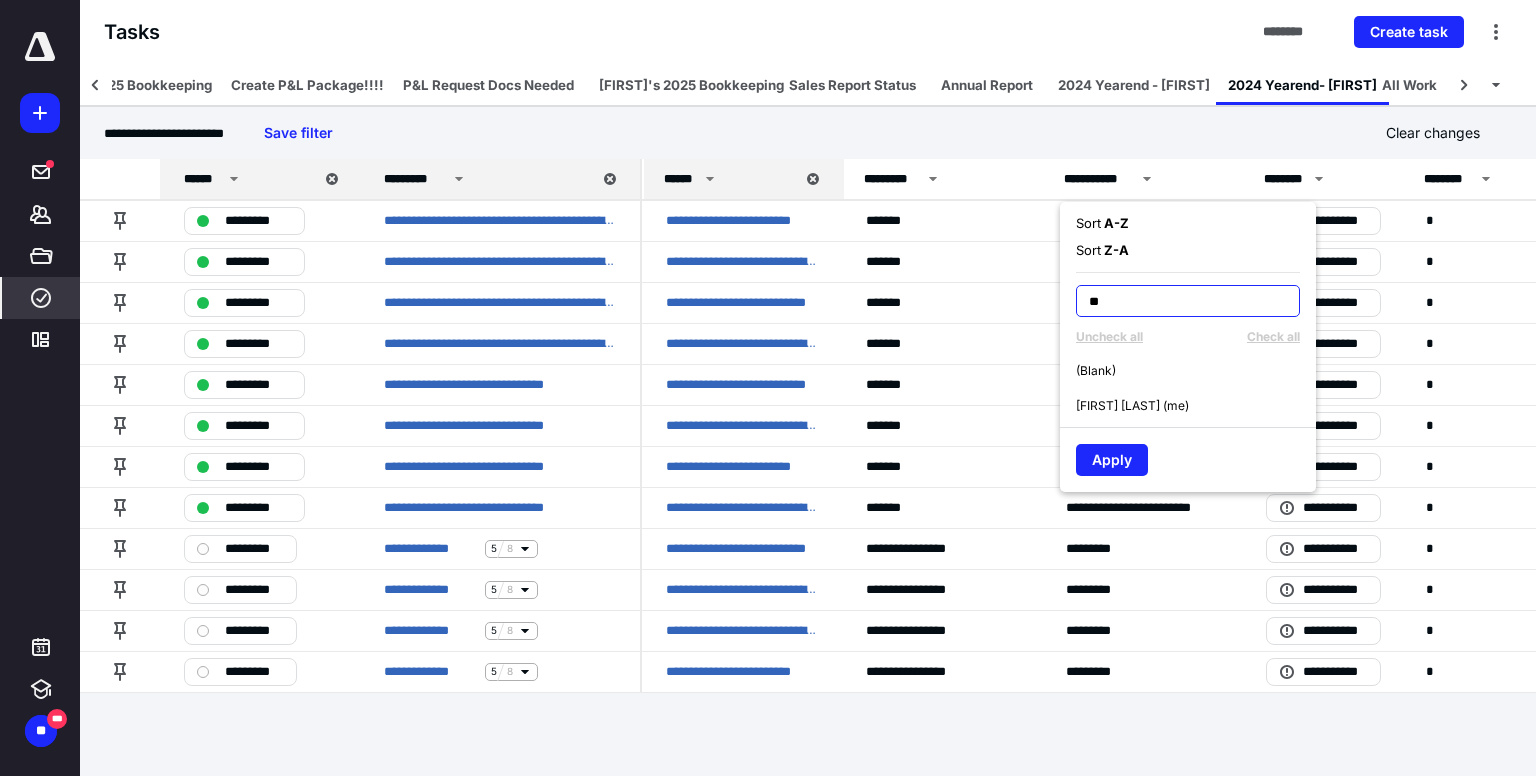 type on "**" 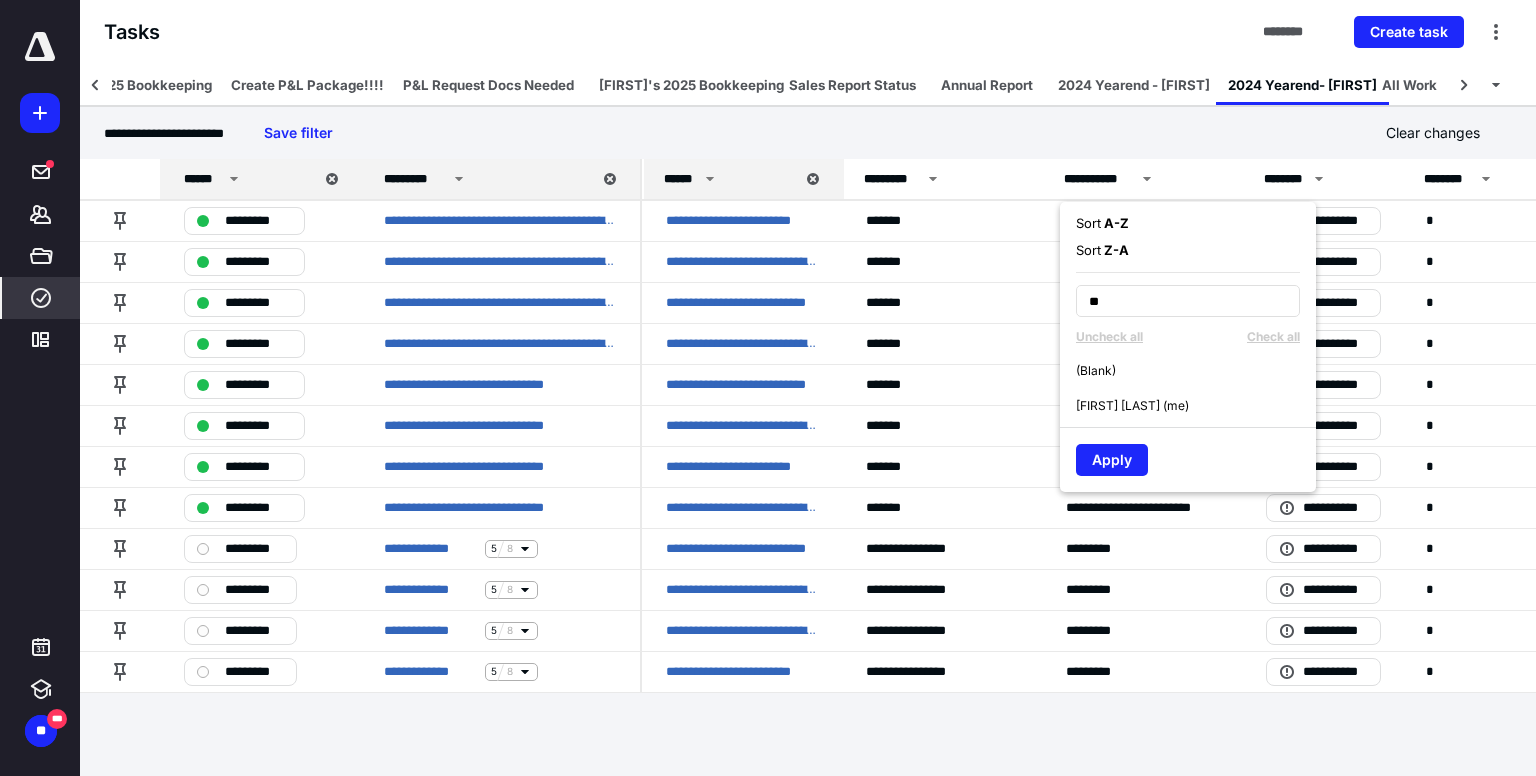click on "[FIRST] [LAST] (me)" at bounding box center (1196, 405) 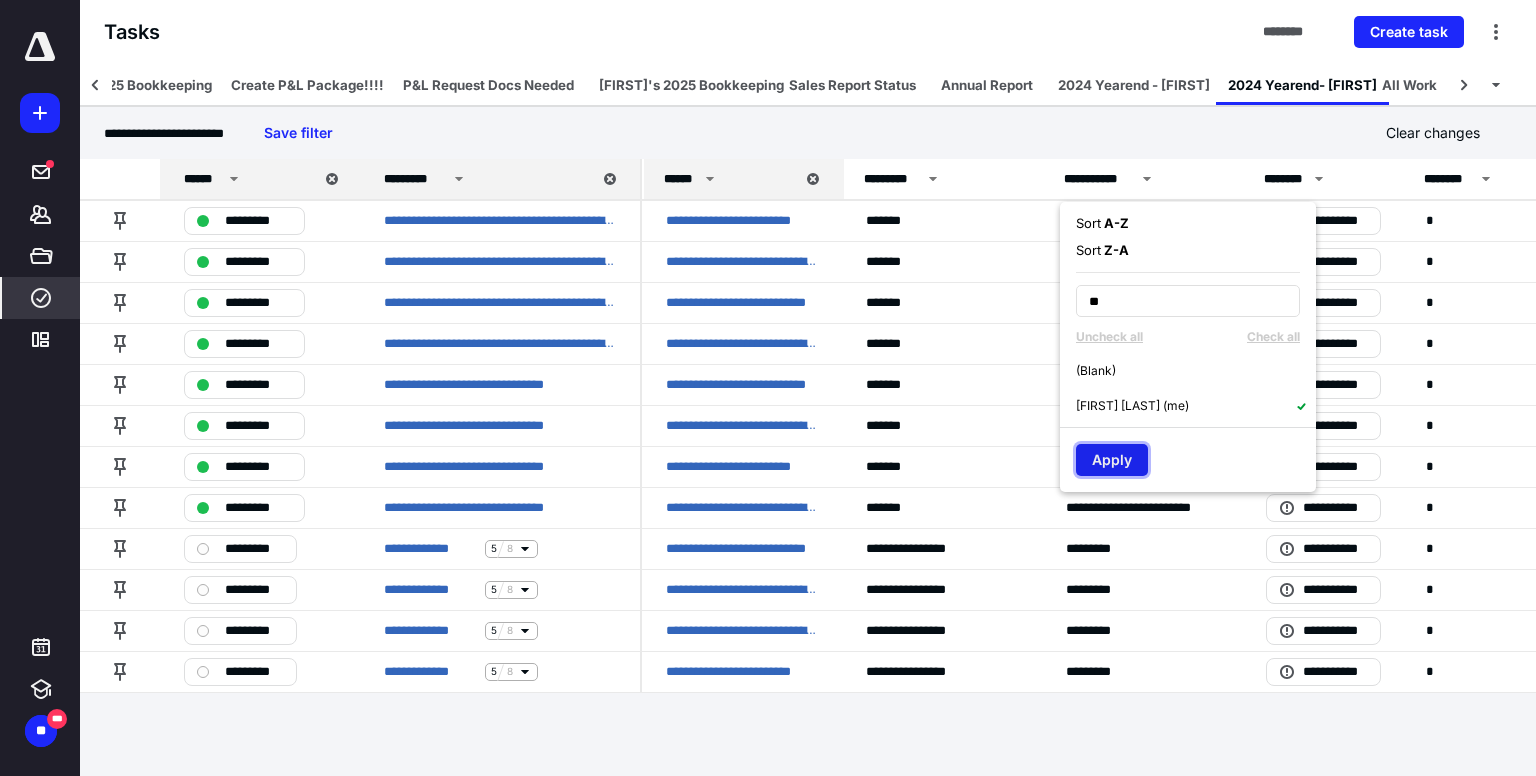 click on "Apply" at bounding box center (1112, 460) 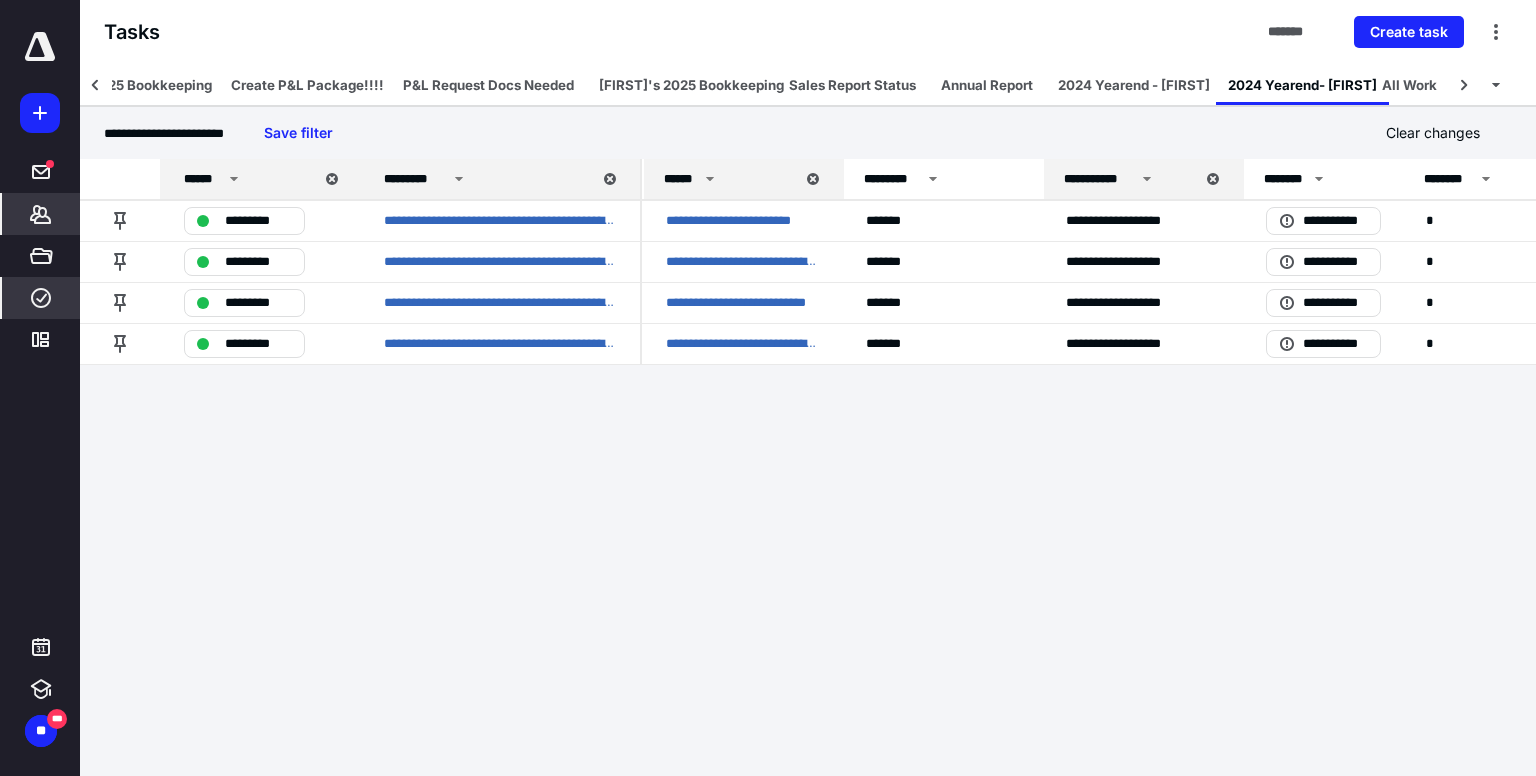 click on "*******" at bounding box center (41, 214) 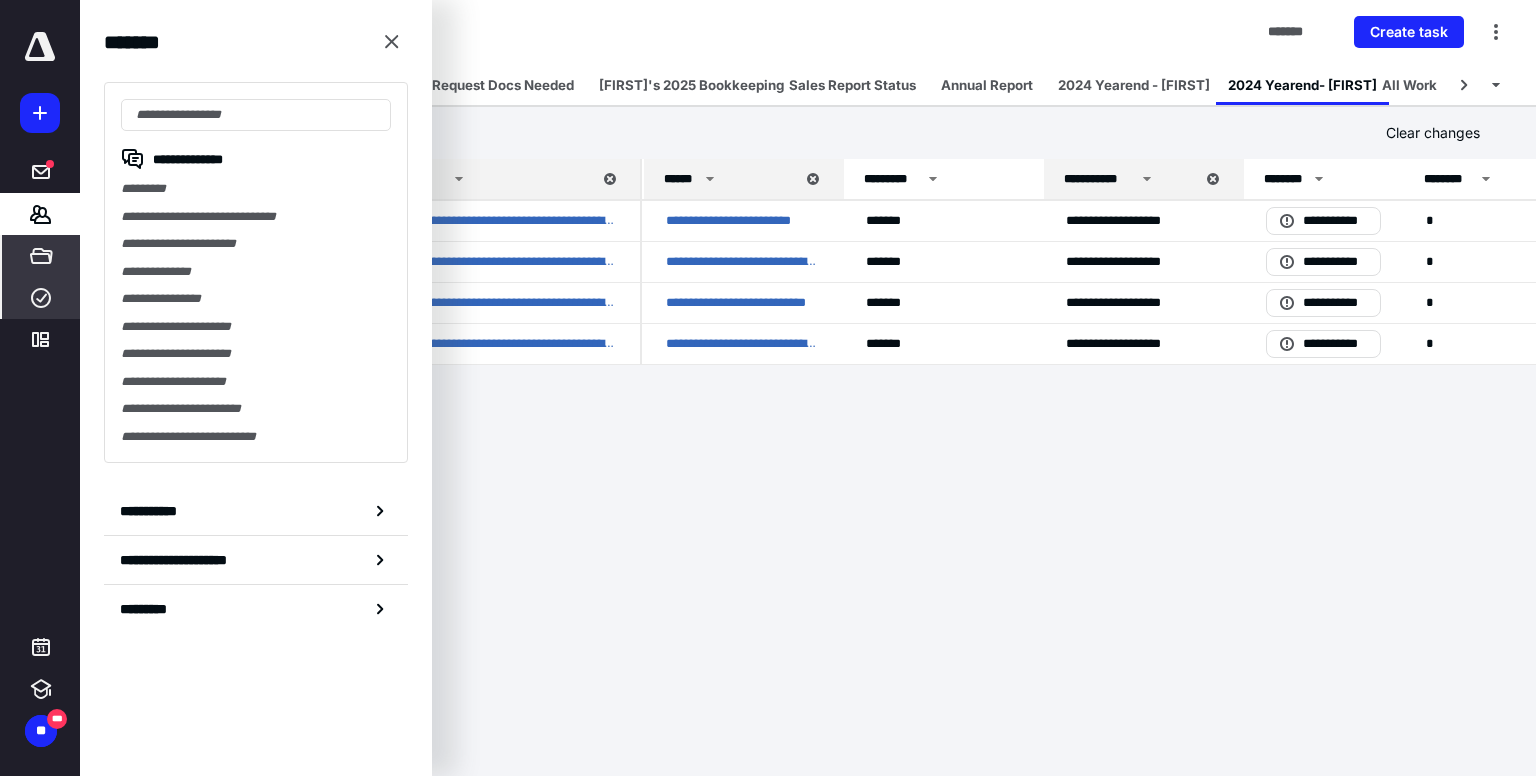 click on "*****" at bounding box center (41, 256) 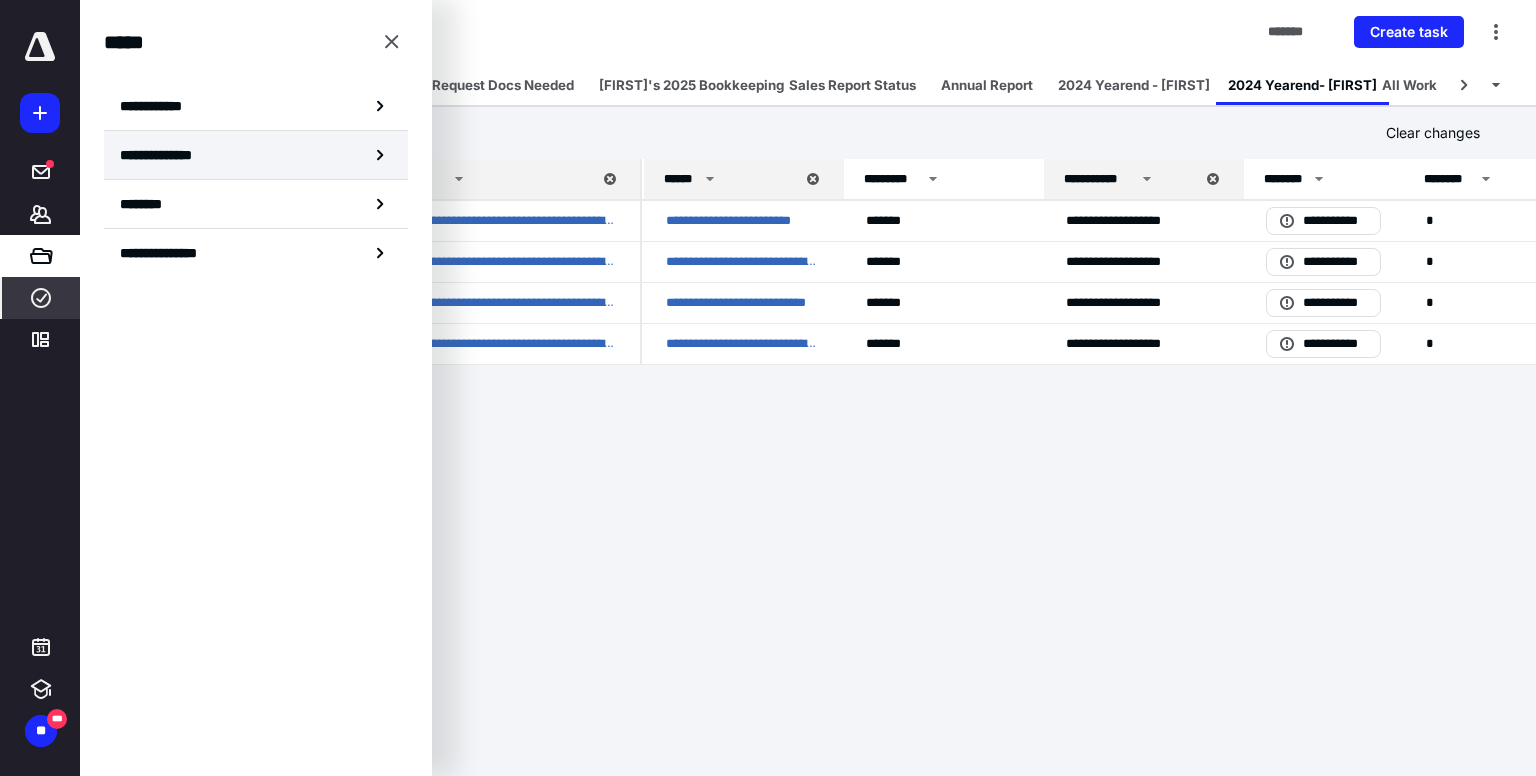 click on "**********" at bounding box center (256, 155) 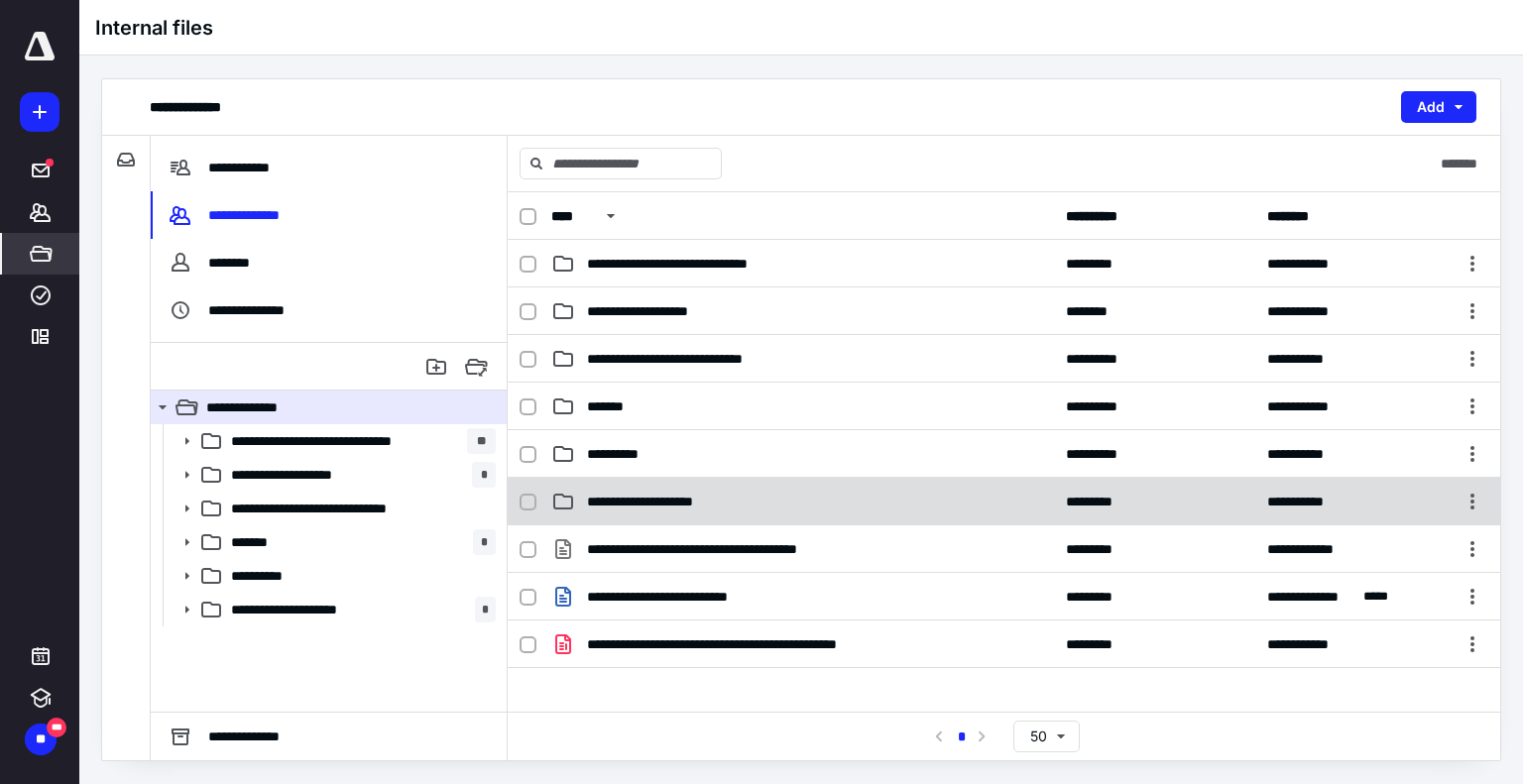 click on "**********" at bounding box center (802, 502) 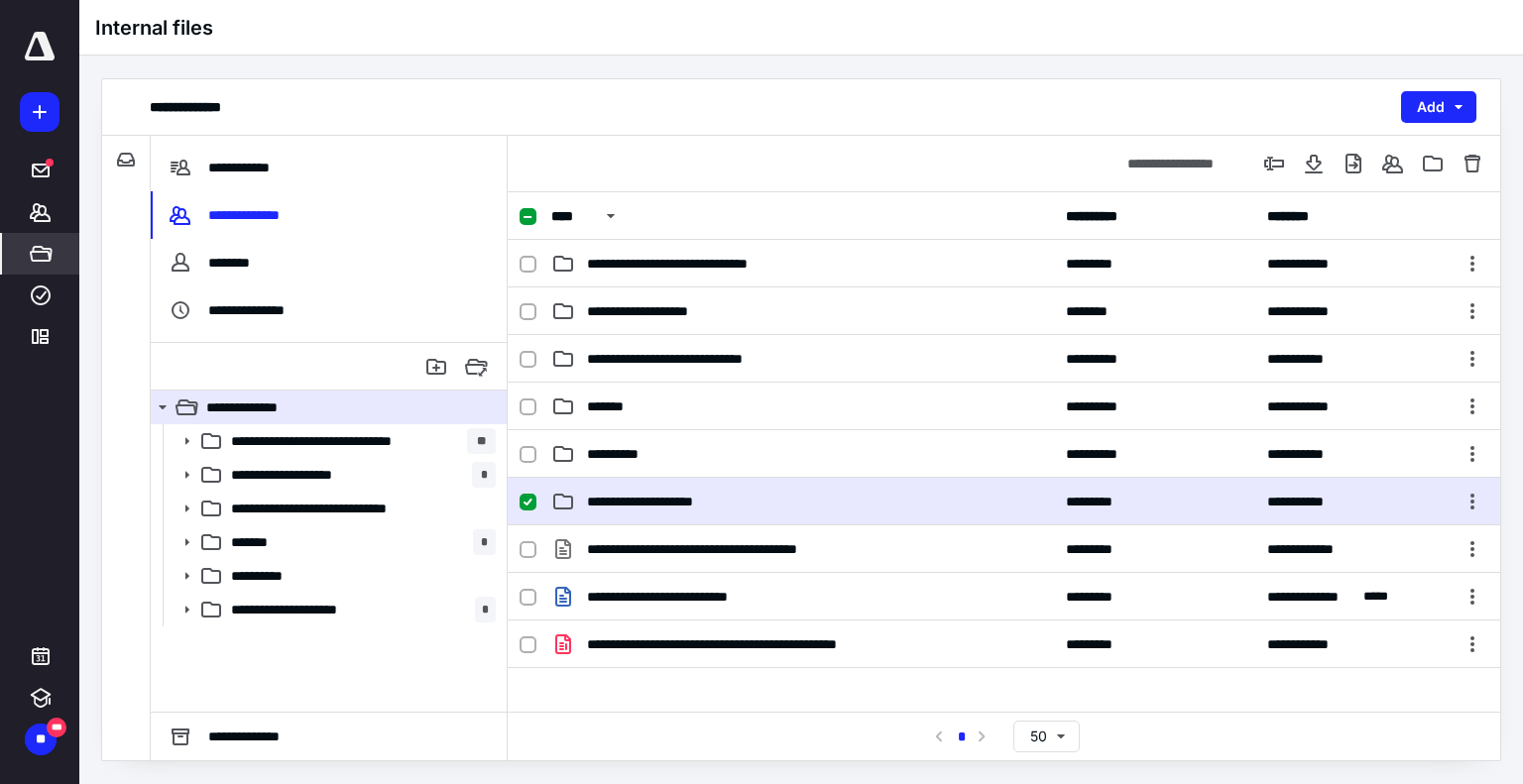 click on "**********" at bounding box center (802, 502) 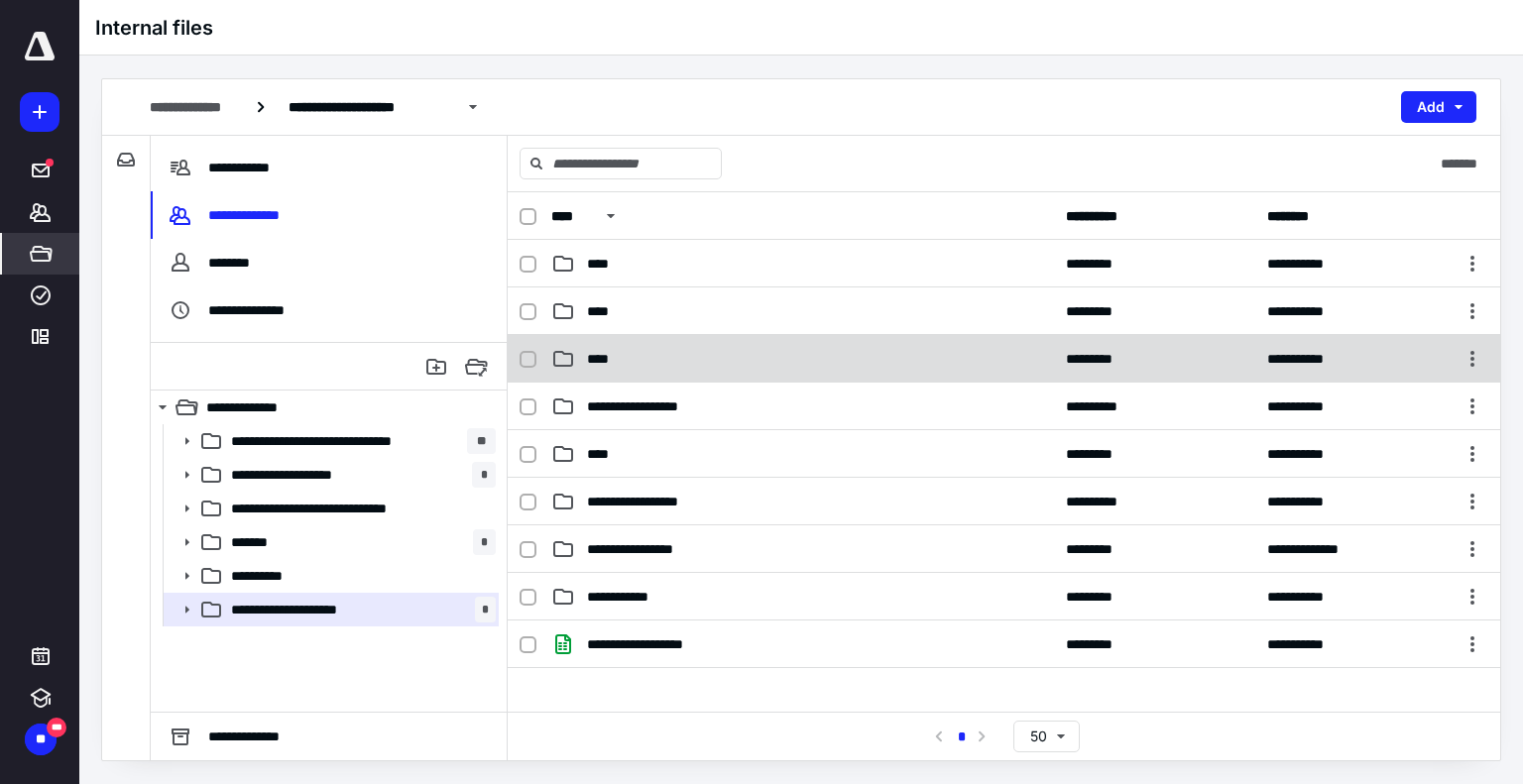 click on "**********" at bounding box center [1003, 359] 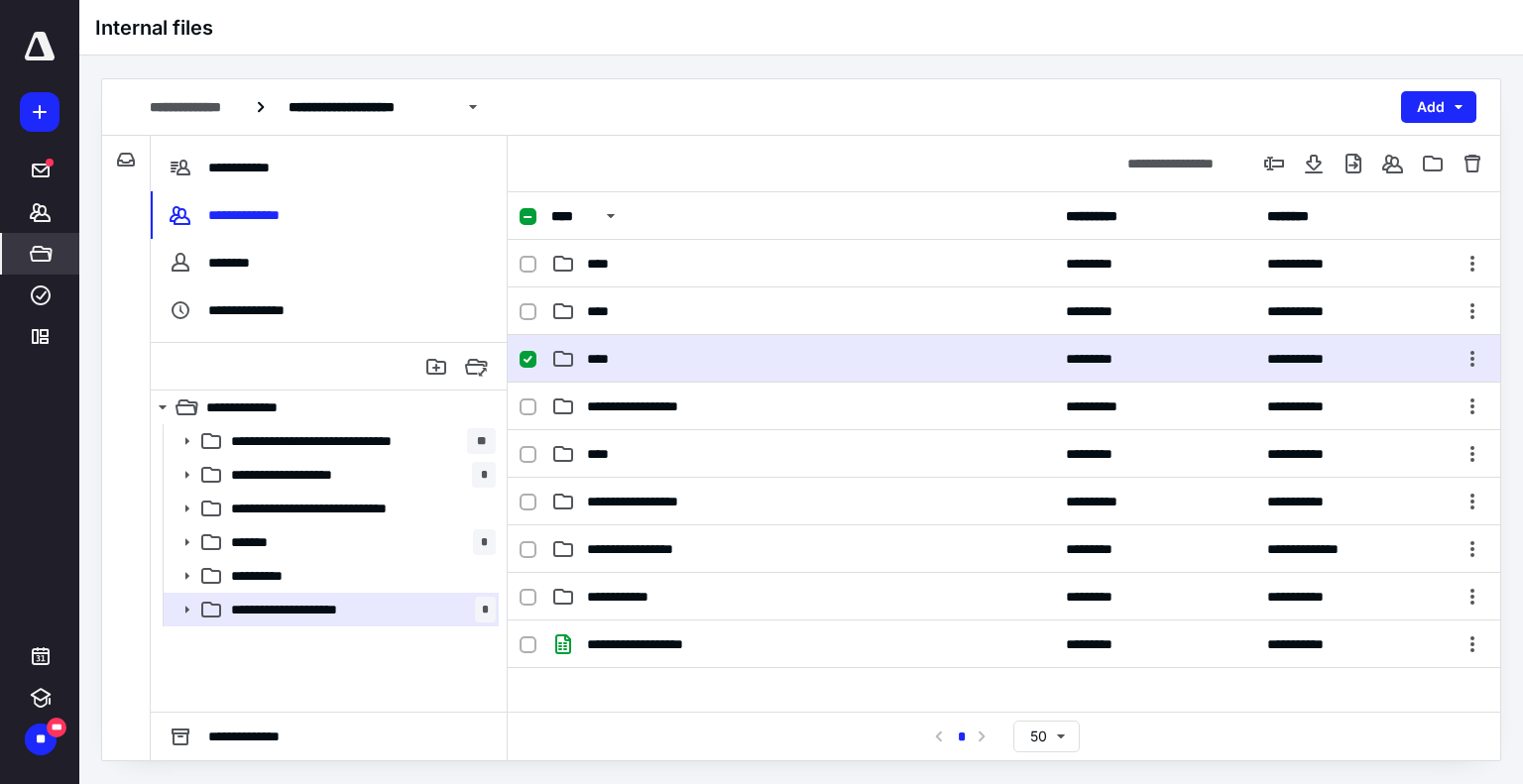 click on "**********" at bounding box center [1003, 359] 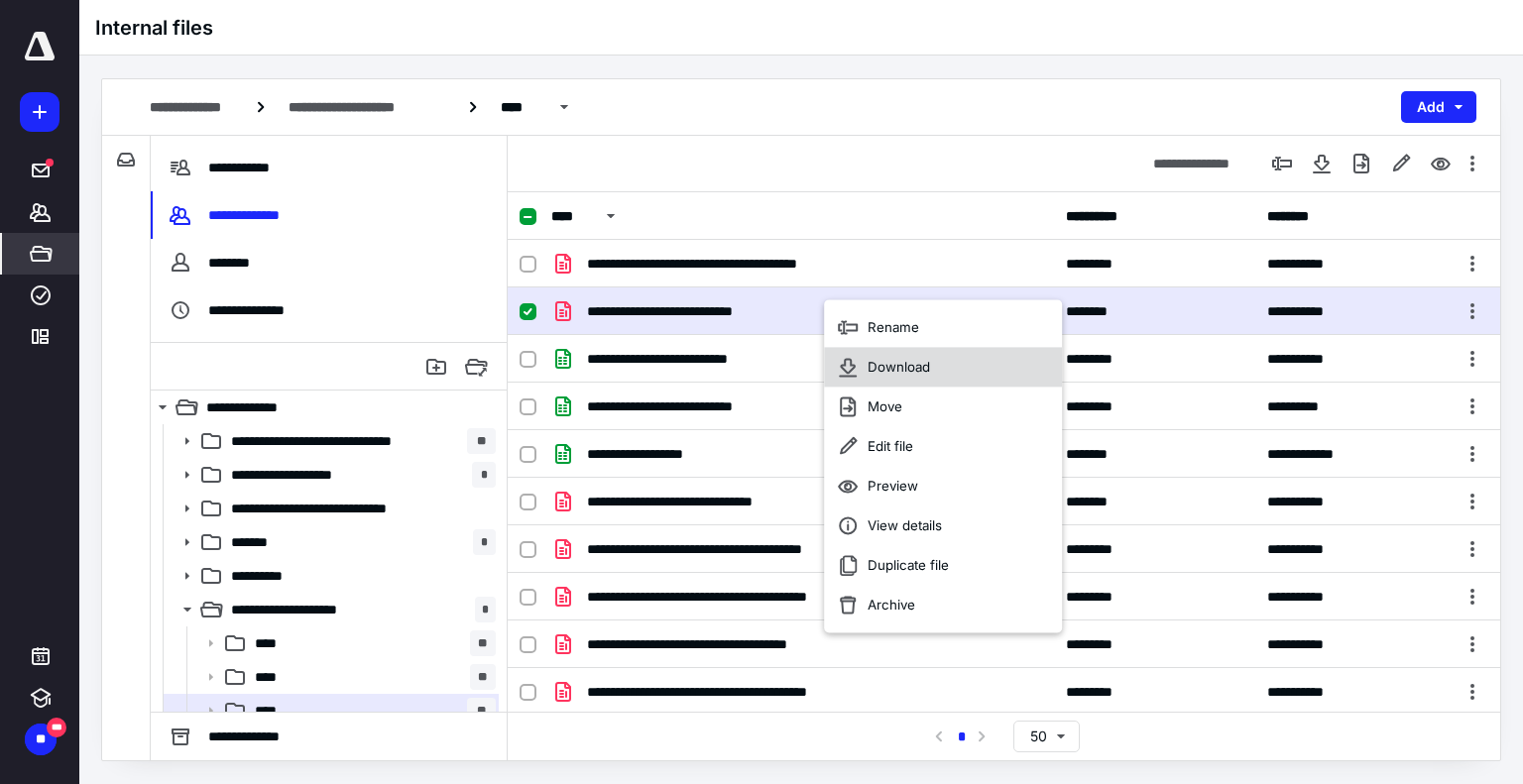 click on "Download" at bounding box center (898, 367) 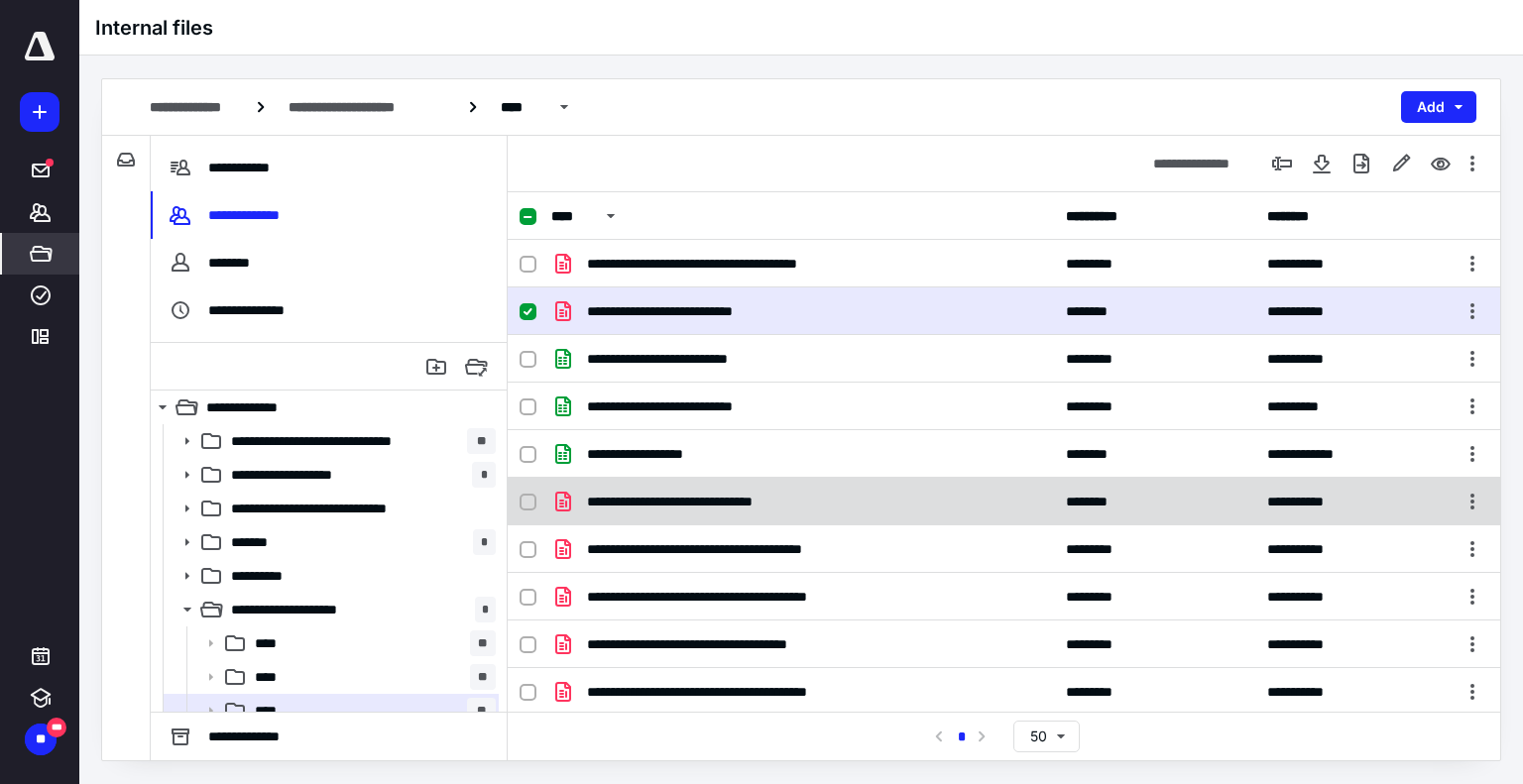 click on "**********" at bounding box center (700, 502) 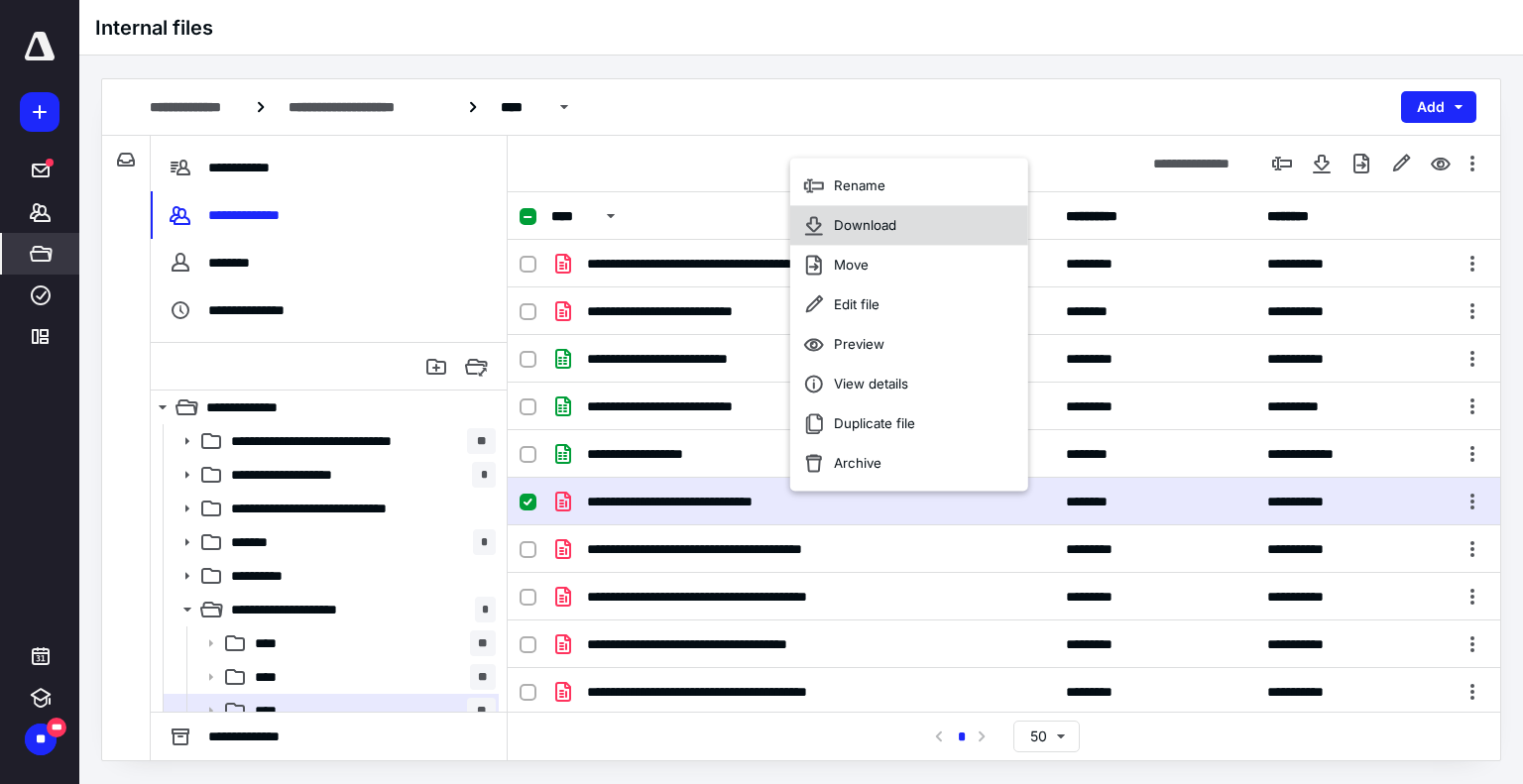 click on "Download" at bounding box center [909, 226] 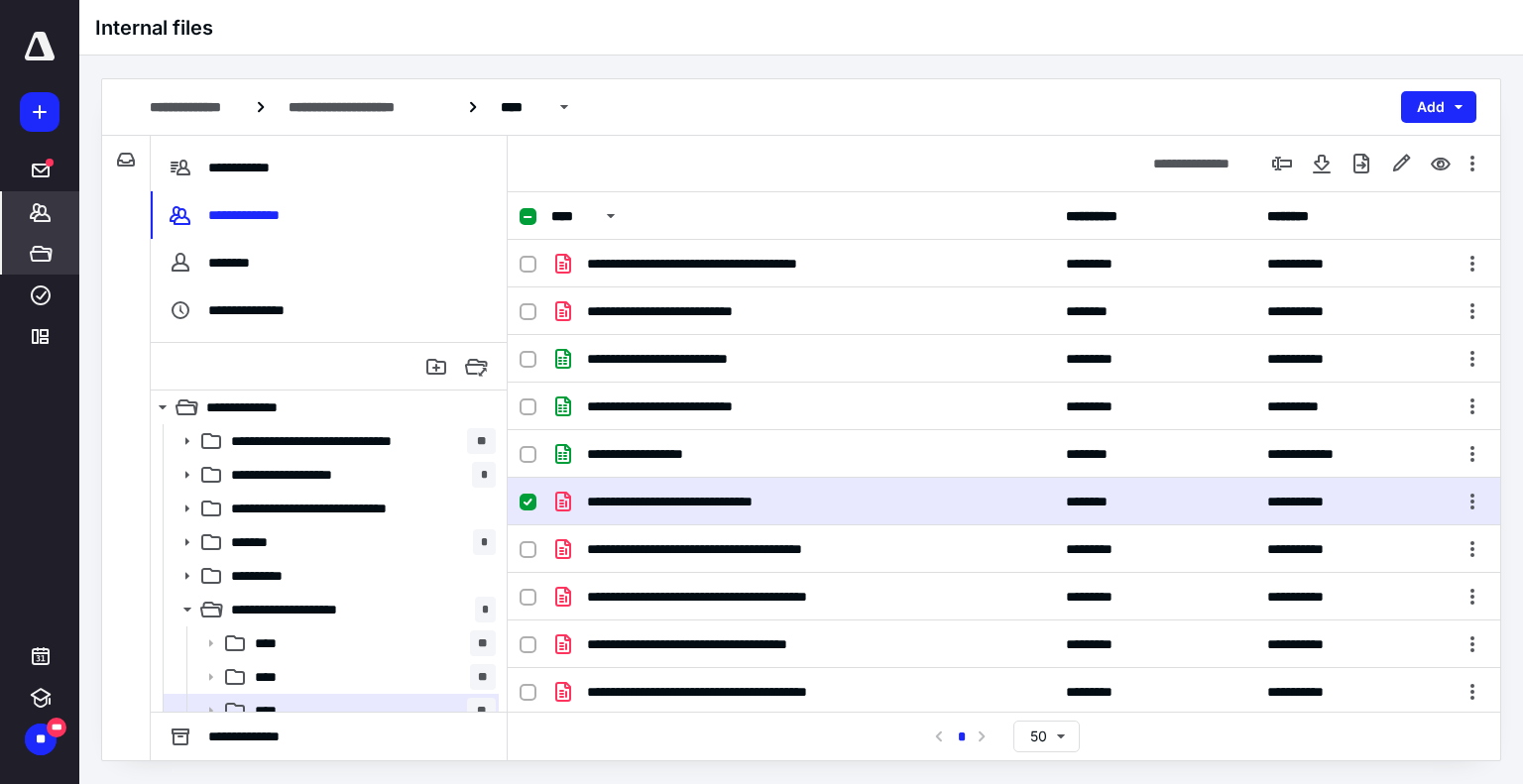 click on "*******" at bounding box center [41, 212] 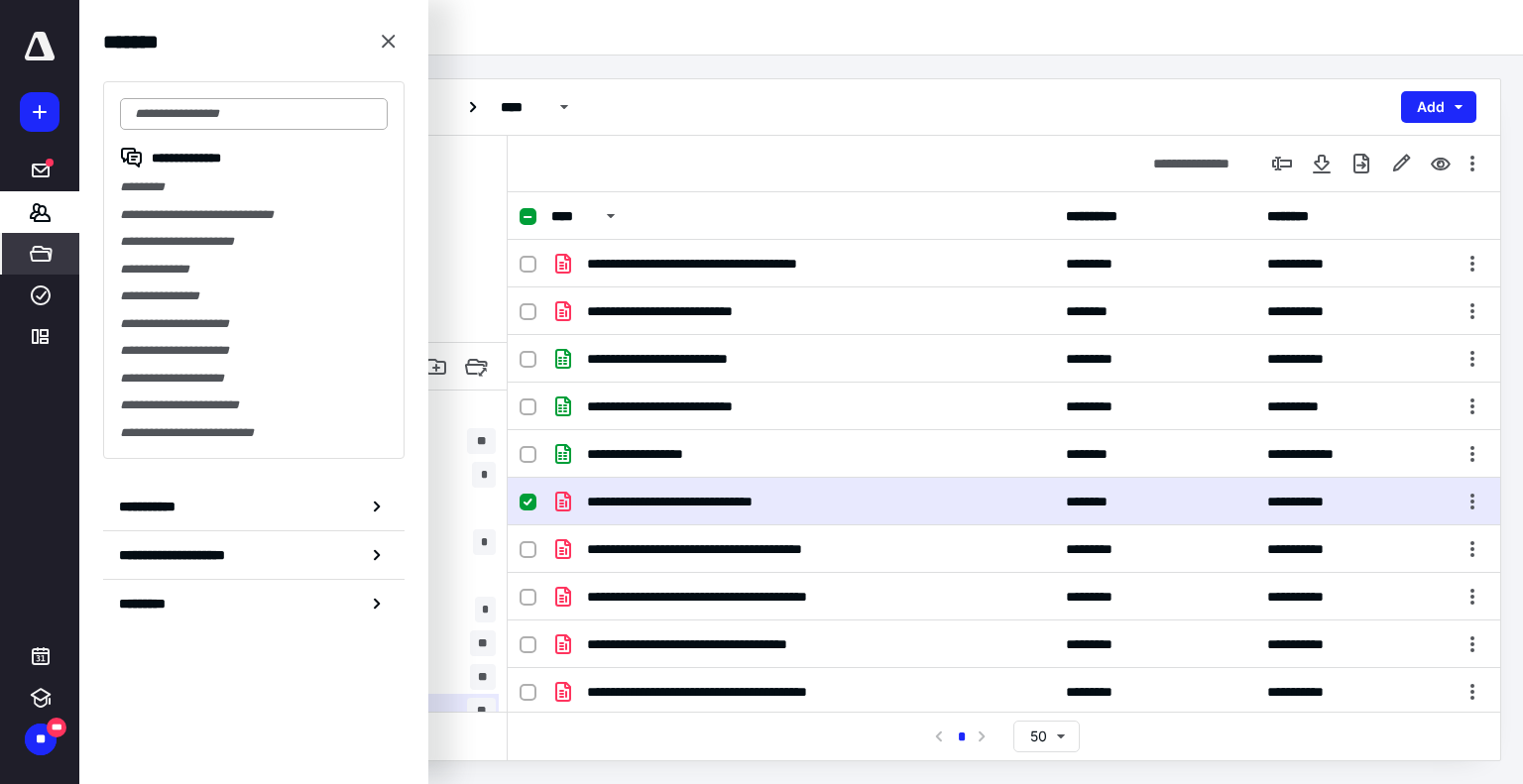 click at bounding box center (254, 114) 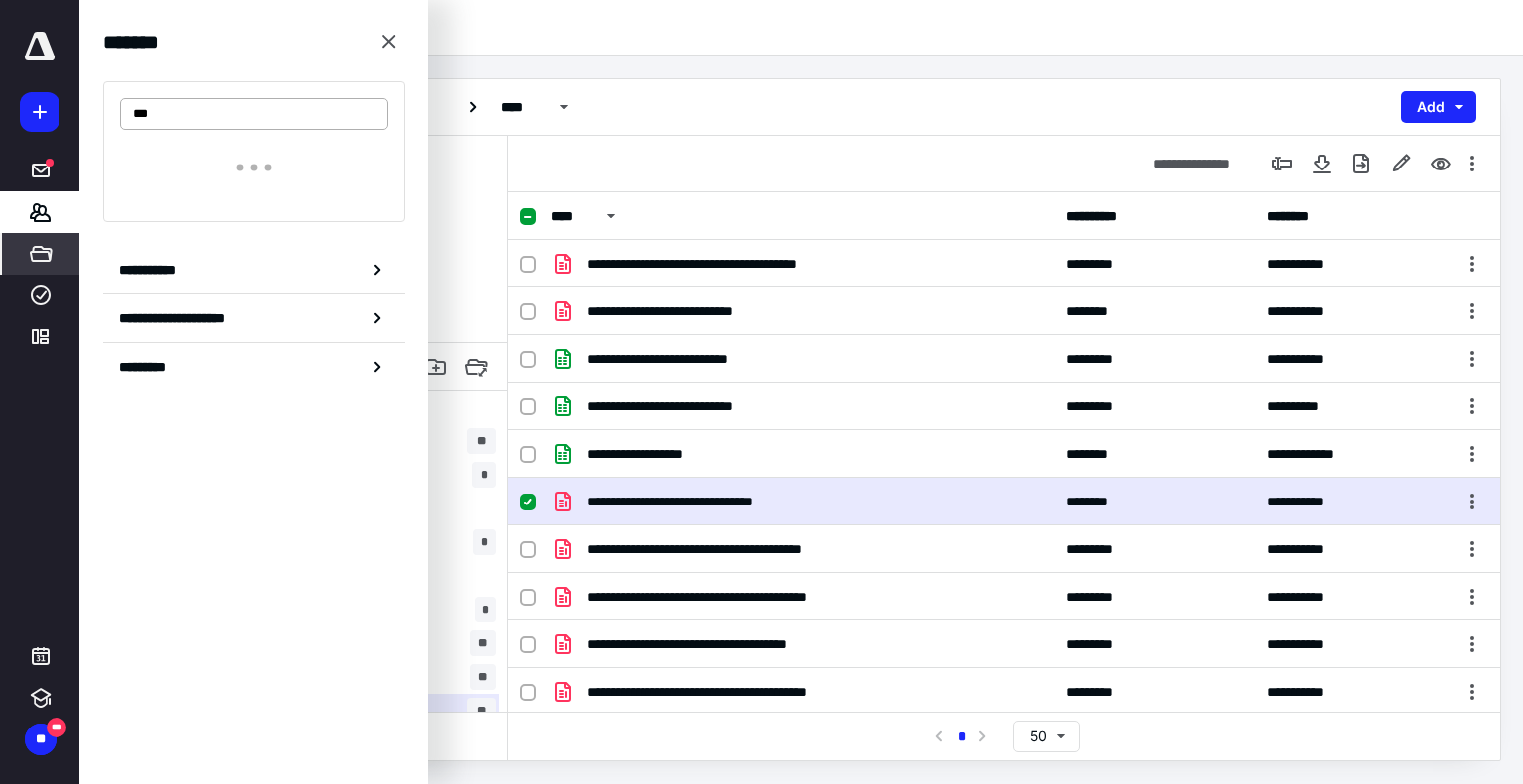 type on "****" 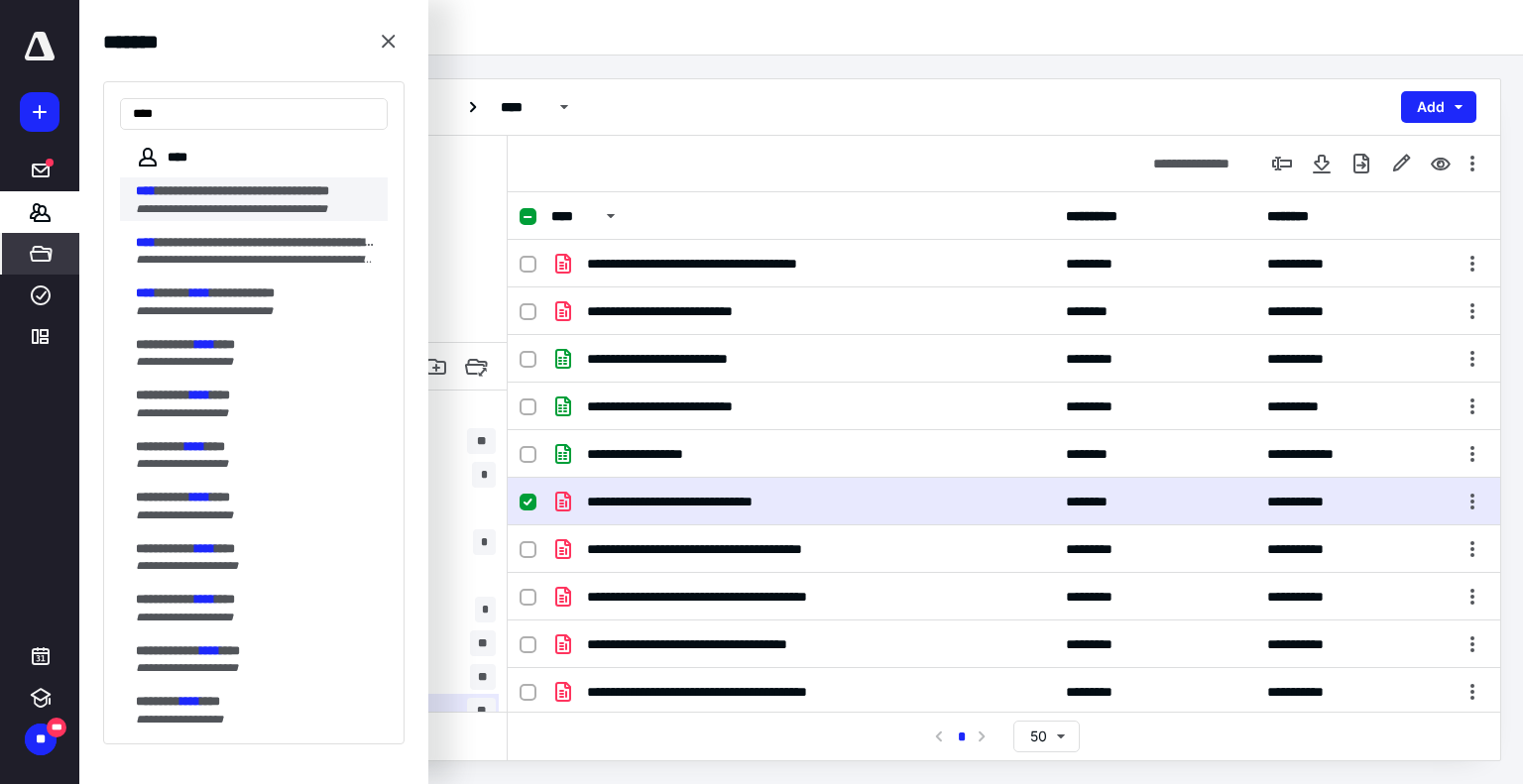 click on "**********" at bounding box center (242, 190) 